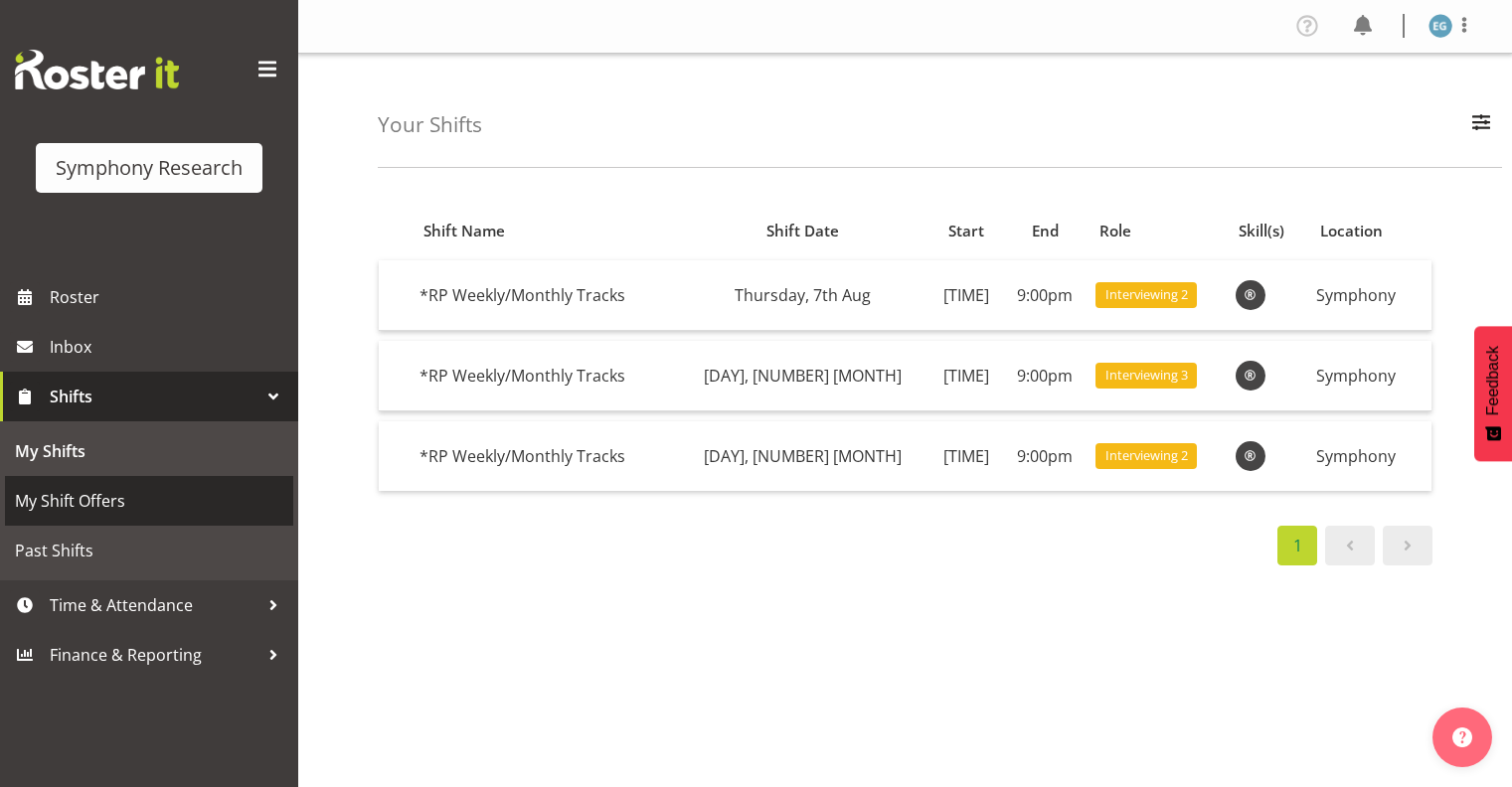 scroll, scrollTop: 0, scrollLeft: 0, axis: both 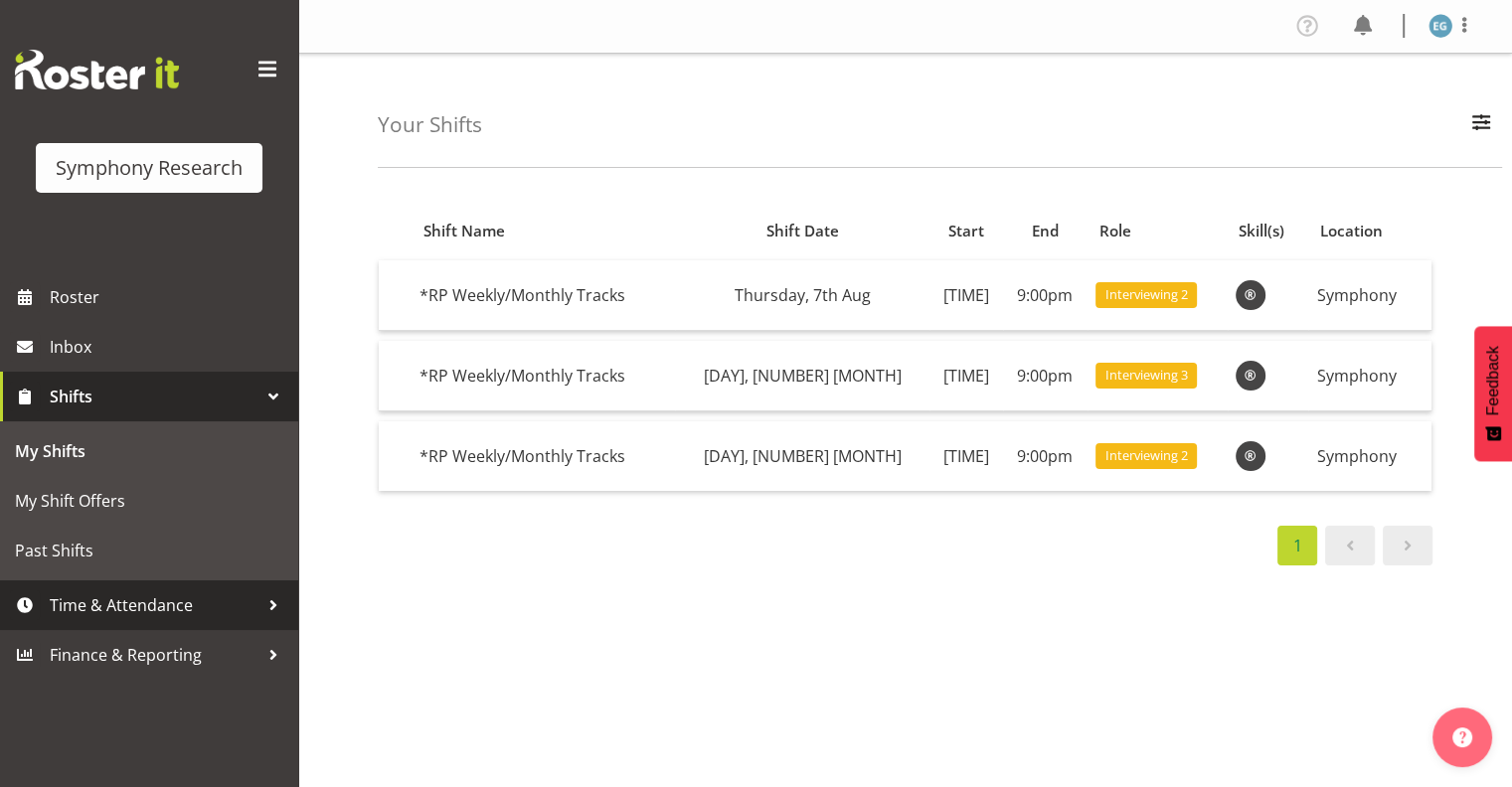 click on "Time & Attendance" at bounding box center [154, 605] 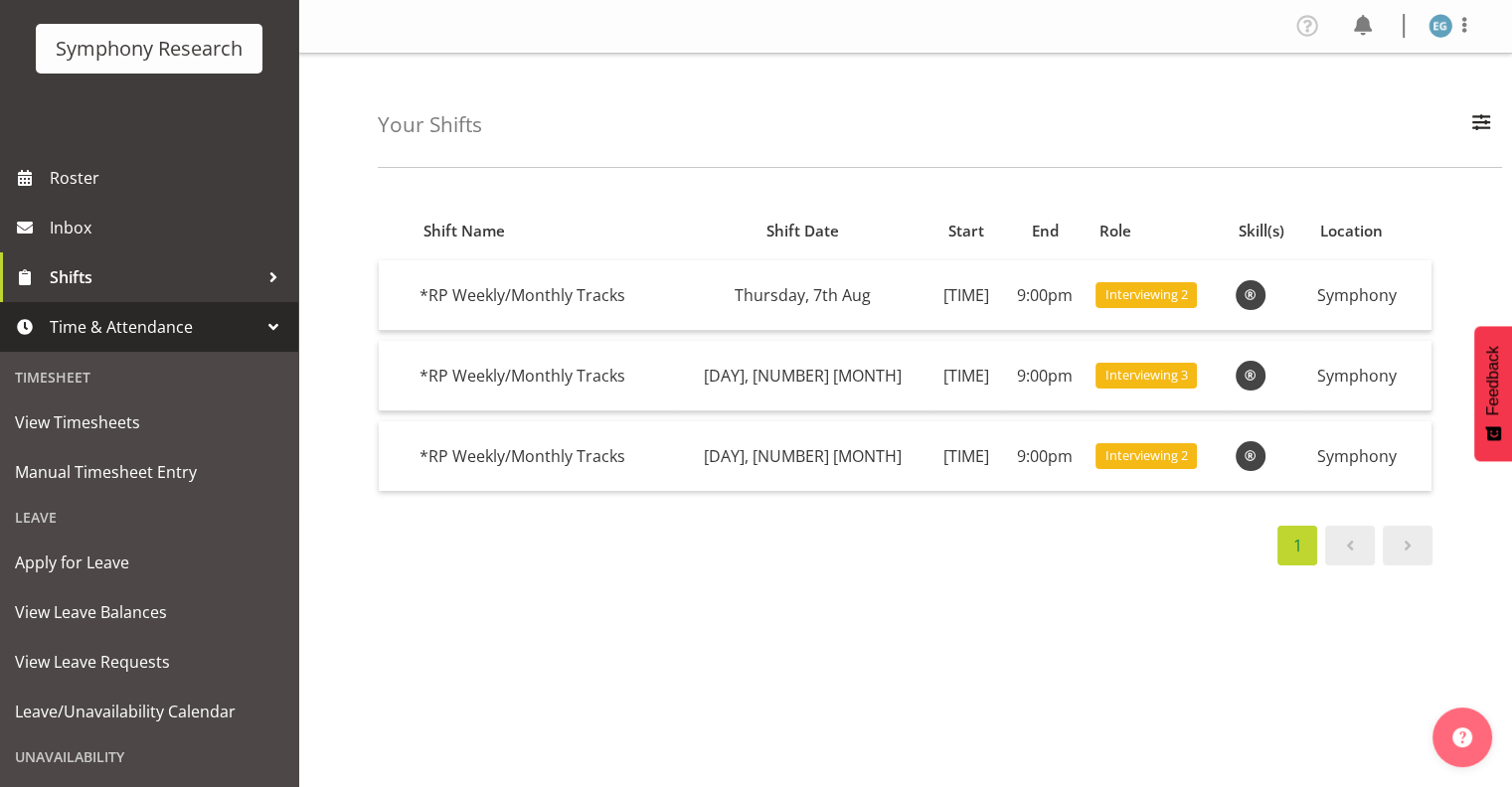 scroll, scrollTop: 136, scrollLeft: 0, axis: vertical 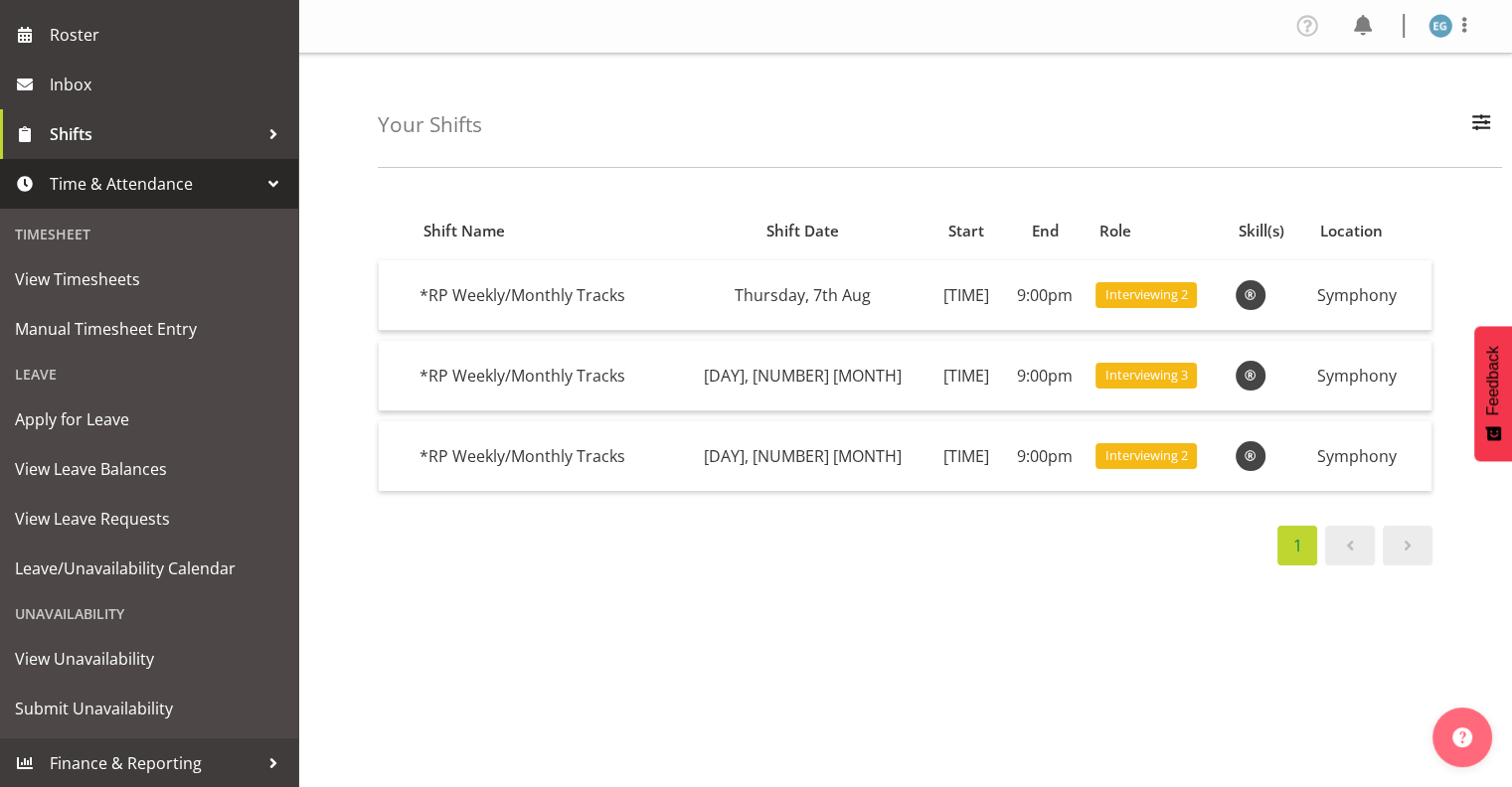 click on "Time & Attendance" at bounding box center [154, 184] 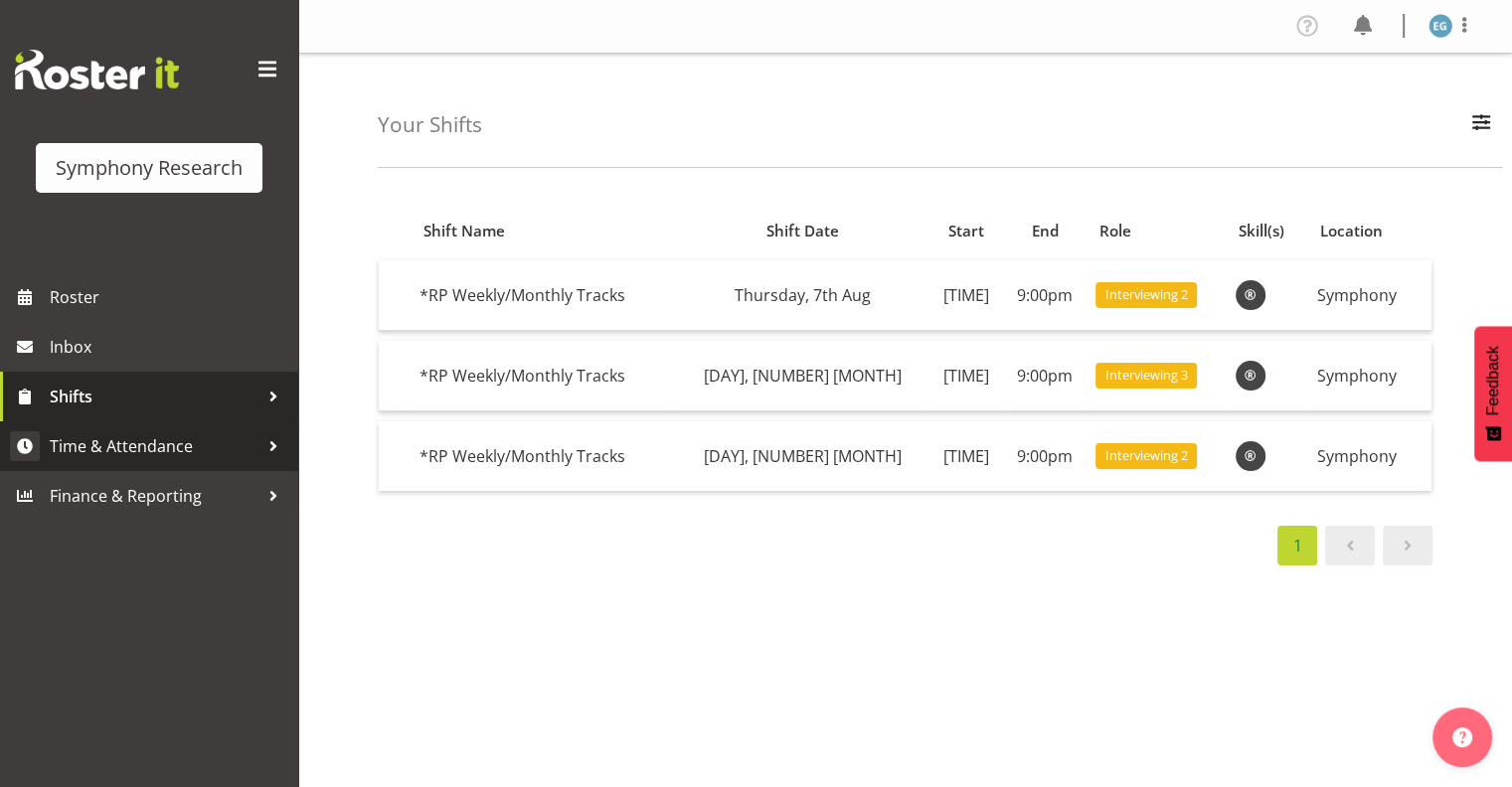 scroll, scrollTop: 0, scrollLeft: 0, axis: both 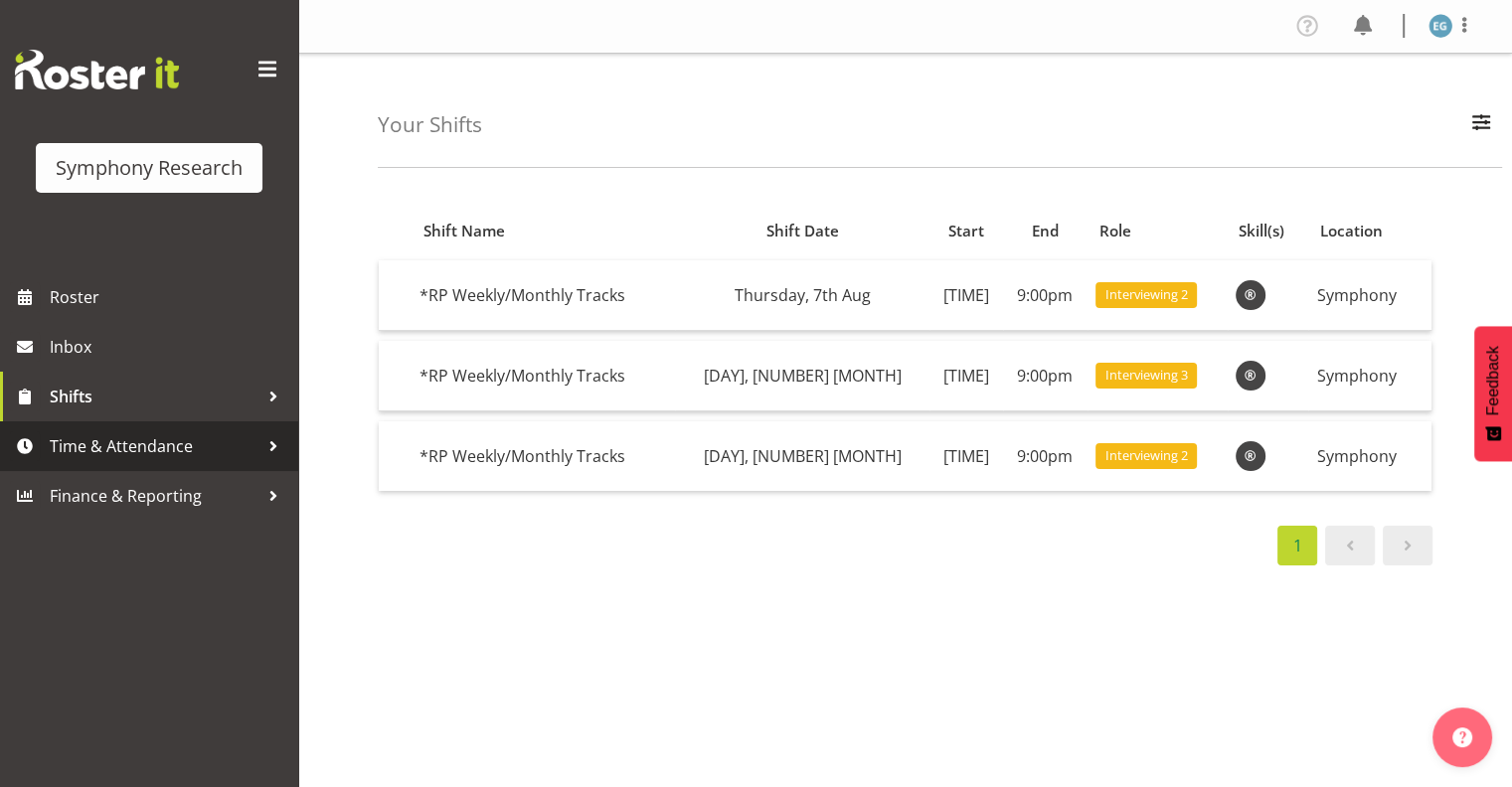click on "Time & Attendance" at bounding box center [154, 446] 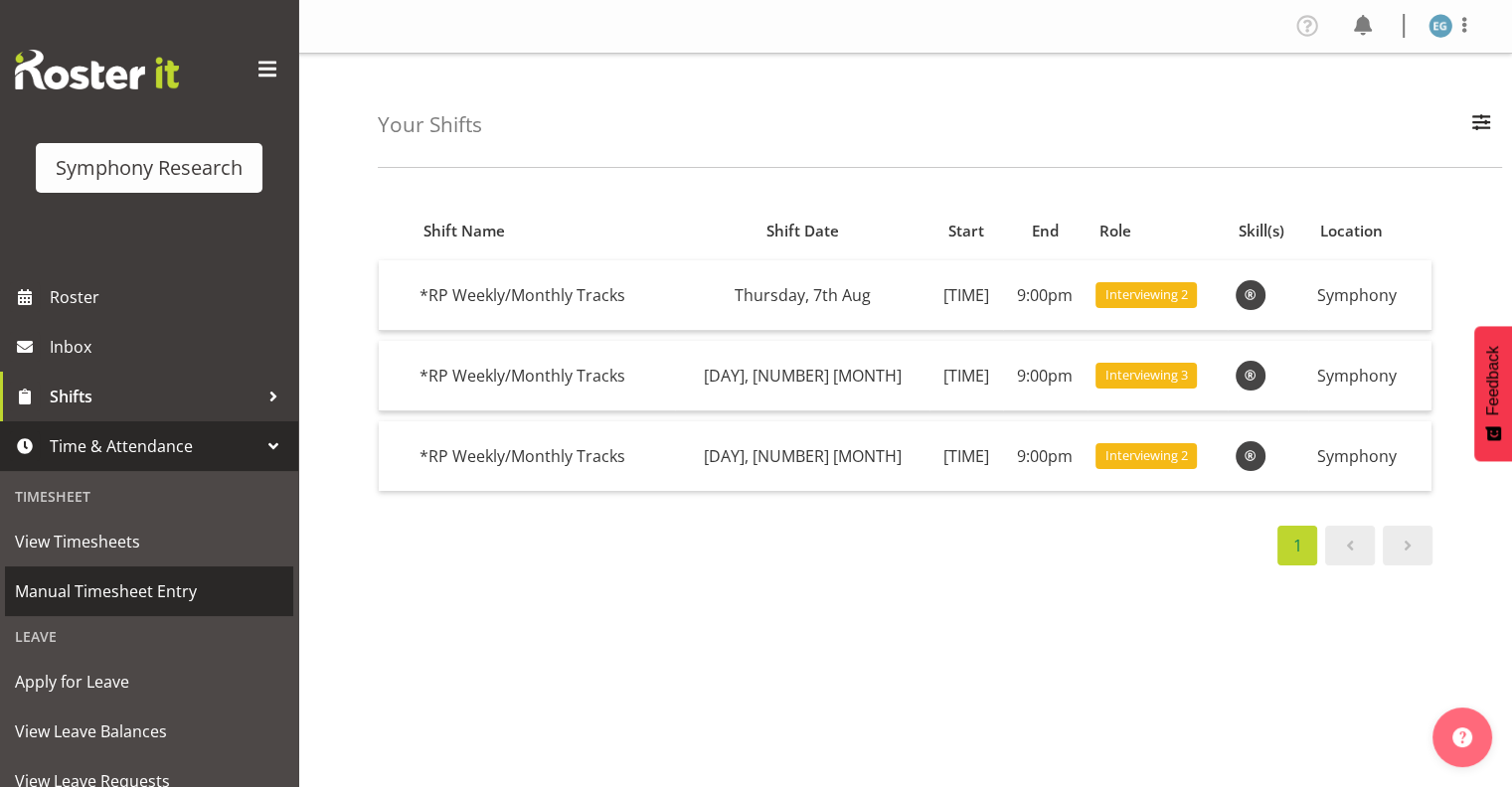 click on "Manual Timesheet Entry" at bounding box center (149, 591) 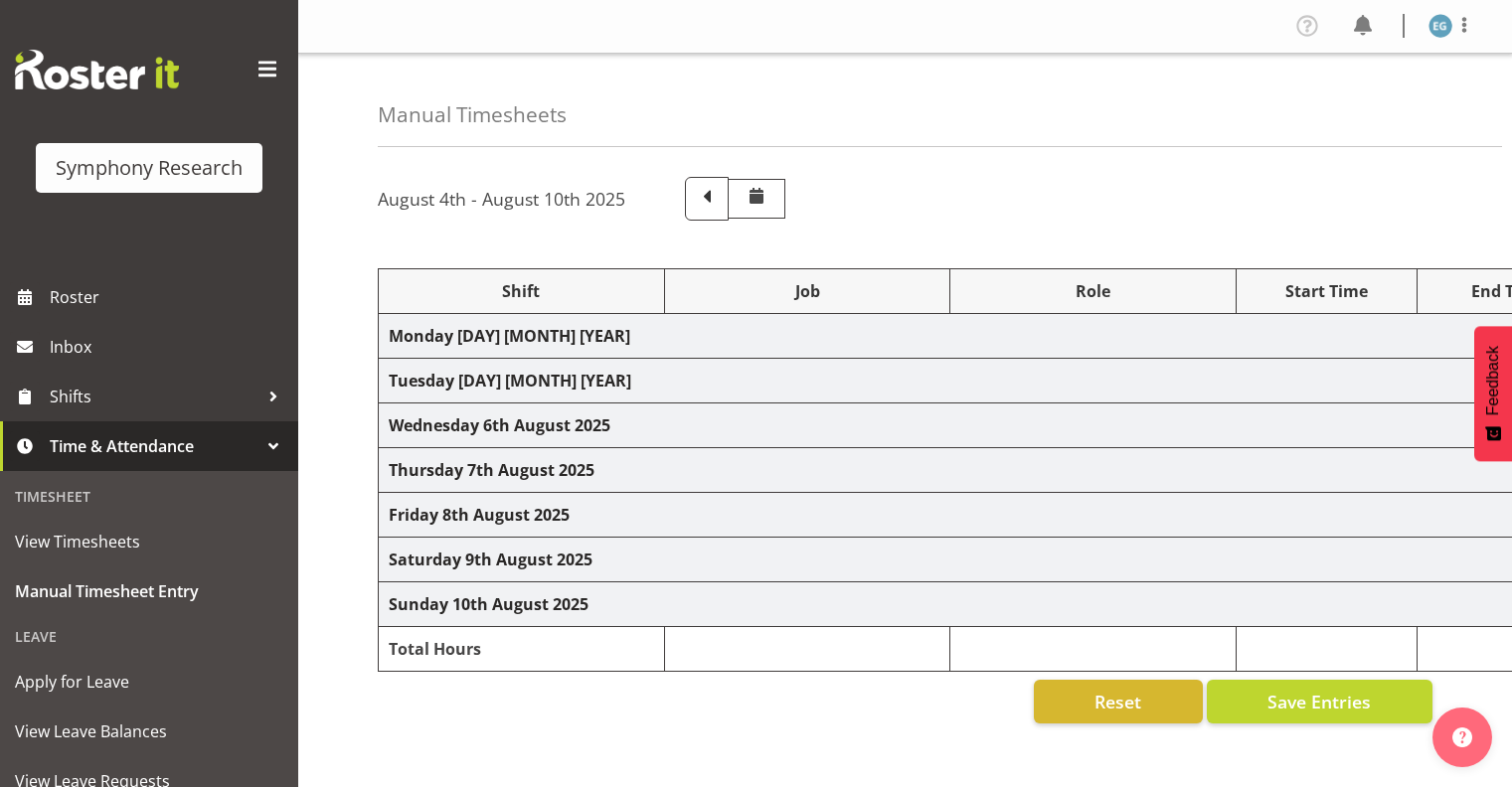 scroll, scrollTop: 0, scrollLeft: 0, axis: both 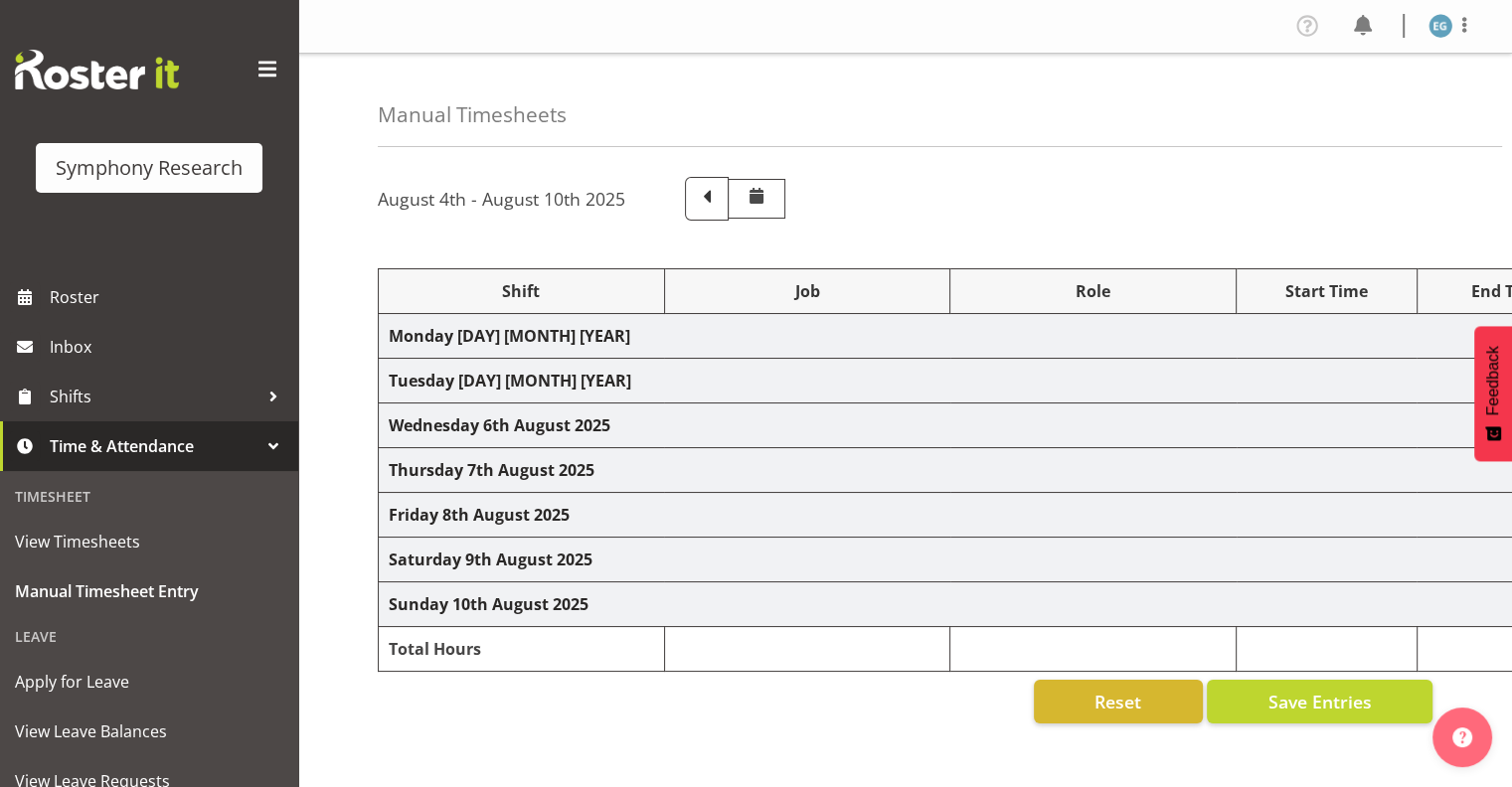 select on "48116" 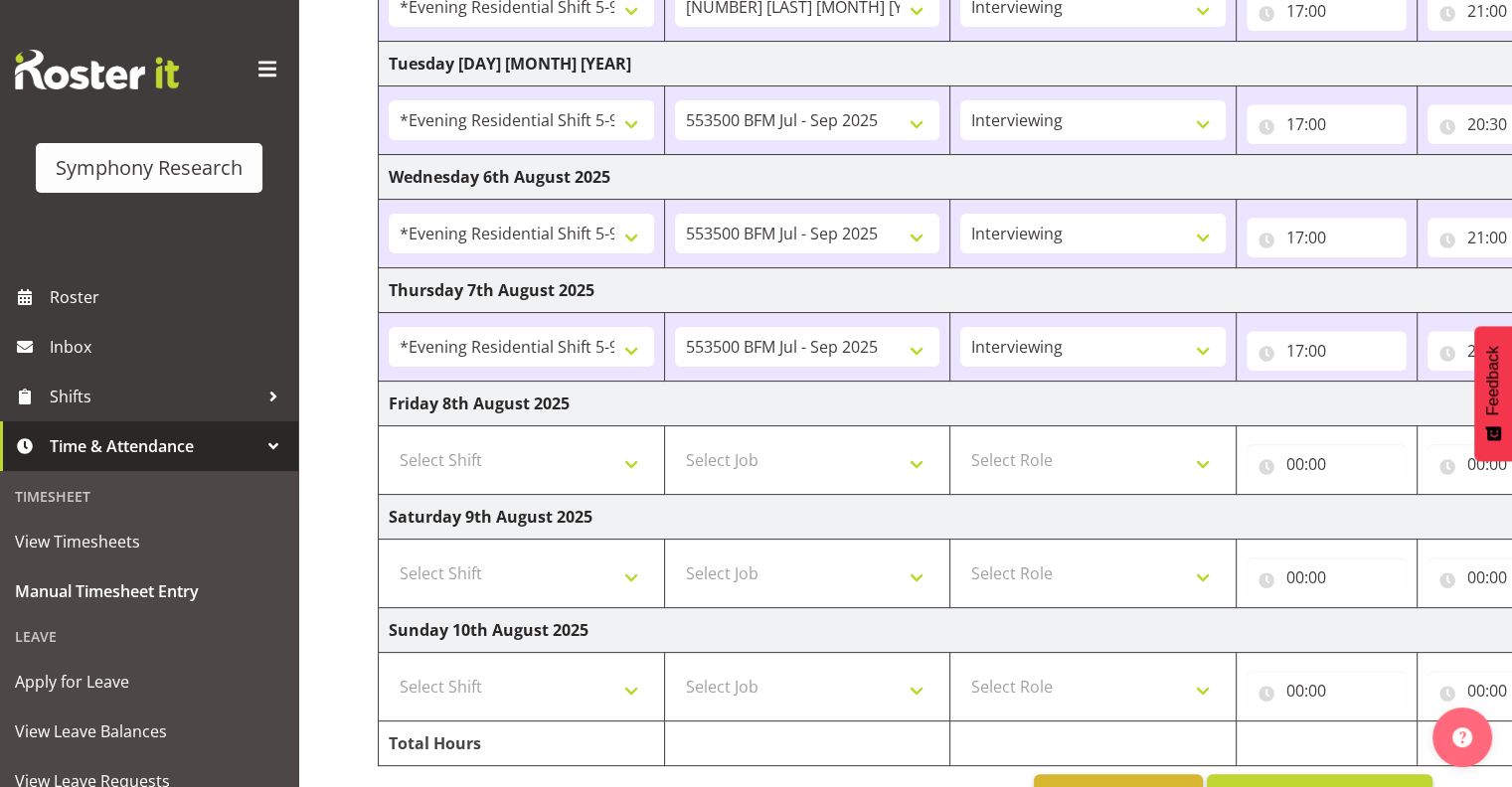 scroll, scrollTop: 388, scrollLeft: 0, axis: vertical 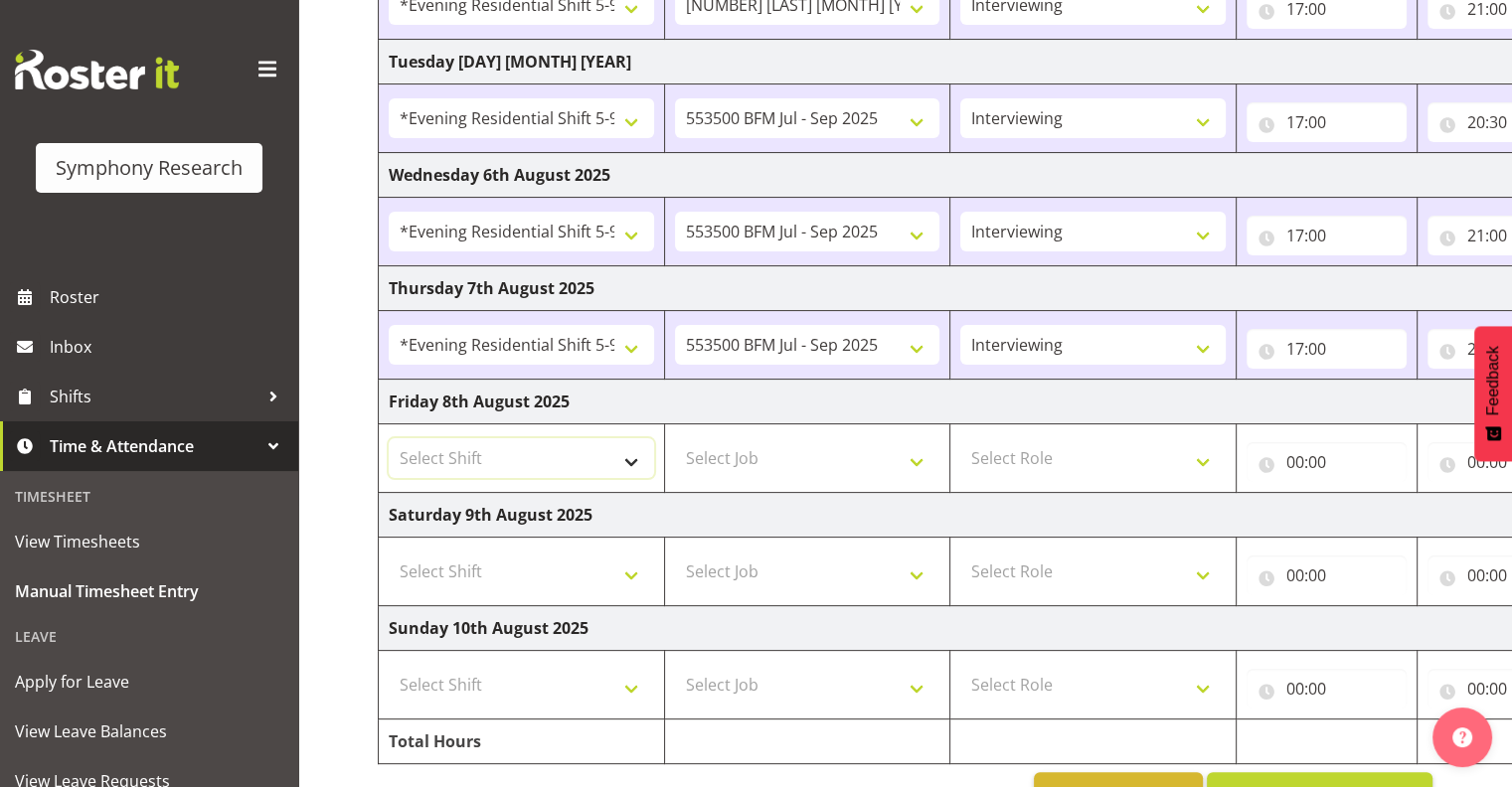 click on "Select Shift  !!Weekend Residential    (Roster IT Shift Label) *Business  9/10am ~ 4:30pm *Business Supervisor *Evening Residential Shift 5-9pm *RP Track  C *RP Track C Weekend *RP Weekly/Monthly Tracks *Supervisor Call Centre *Supervisor Evening *Supervisors & Call Centre Weekend Business 2pm~4:30pm FENZ FENZ Weekend RAMBO Weekend Rambo Test WP Aust briefing/training World Poll Aust  W2 6:30pm~10:30pm World Poll Aust Late 9p~10:30p World Poll Aust Wkend World Poll NZ Briefing/Training Weekend World Poll NZ Training & Briefing/Mocks World Poll Pilot Aust 9:00~10:30pm" at bounding box center (521, 458) 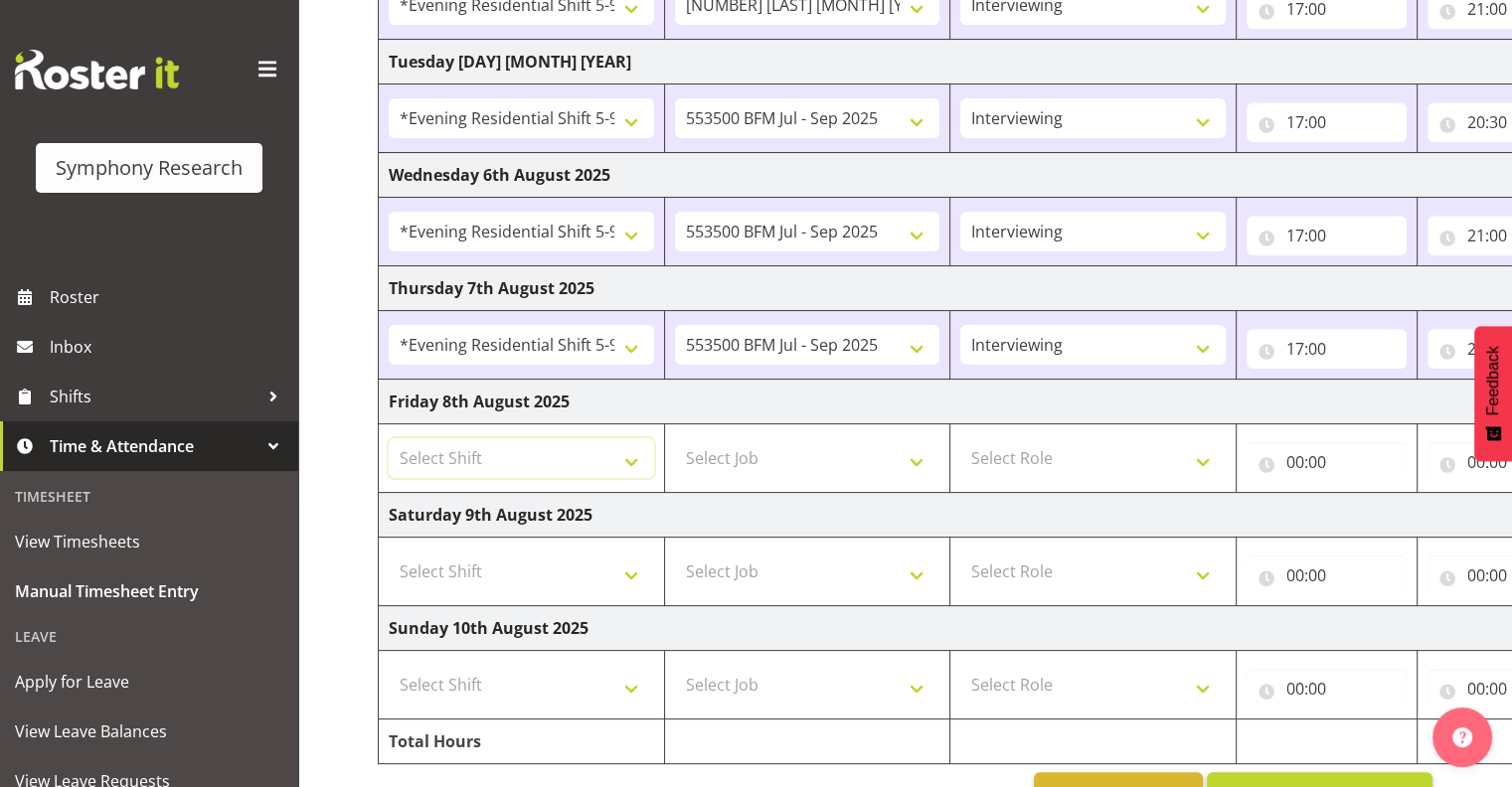 select on "48116" 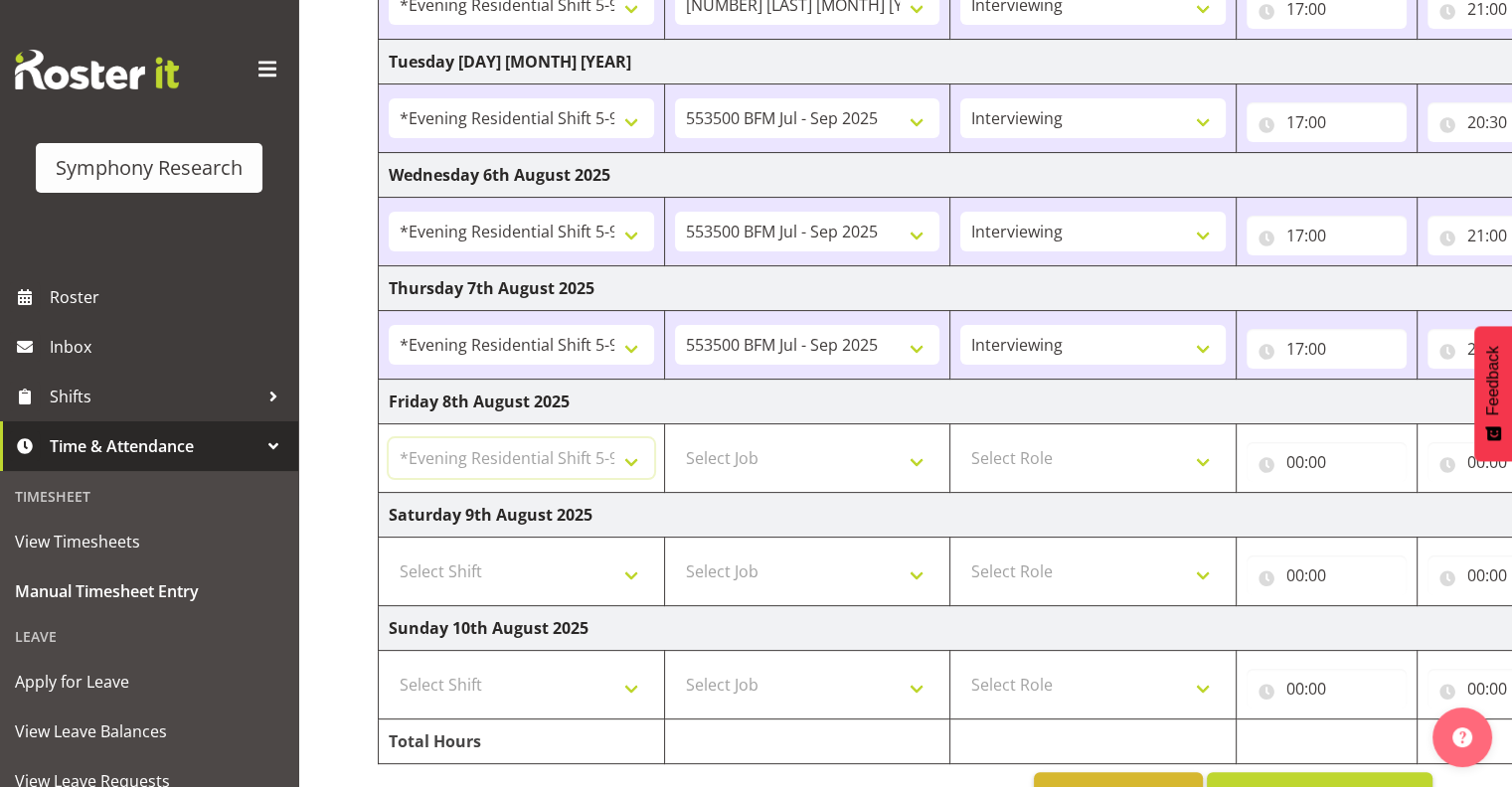 click on "Select Shift  !!Weekend Residential    (Roster IT Shift Label) *Business  9/10am ~ 4:30pm *Business Supervisor *Evening Residential Shift 5-9pm *RP Track  C *RP Track C Weekend *RP Weekly/Monthly Tracks *Supervisor Call Centre *Supervisor Evening *Supervisors & Call Centre Weekend Business 2pm~4:30pm FENZ FENZ Weekend RAMBO Weekend Rambo Test WP Aust briefing/training World Poll Aust  W2 6:30pm~10:30pm World Poll Aust Late 9p~10:30p World Poll Aust Wkend World Poll NZ Briefing/Training Weekend World Poll NZ Training & Briefing/Mocks World Poll Pilot Aust 9:00~10:30pm" at bounding box center (521, 458) 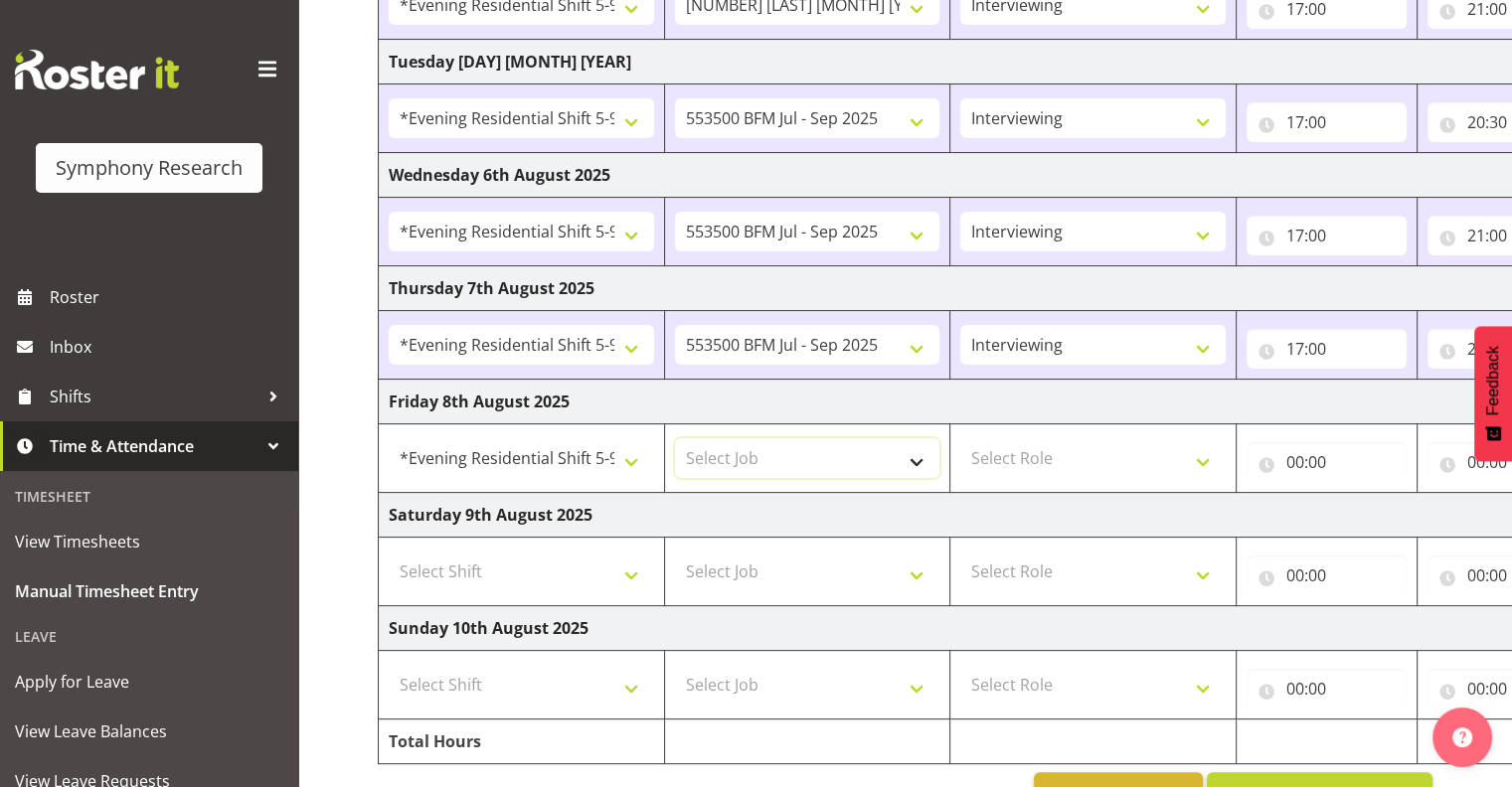 click on "Select Job  550060 IF Admin 553500 BFM Jul - Sep 2025 553502 FMG August 2024 990000 General 990821 Goldrush 2024 990846 Toka Tu Ake 2025 990855 FENZ 990878 CMI Q3 2025 990883 Alarms 990888 Rambo Aug 2025 990890 Mobtest 2025 New 999996 Training 999997 Recruitment & Training 999999 DT" at bounding box center (807, 458) 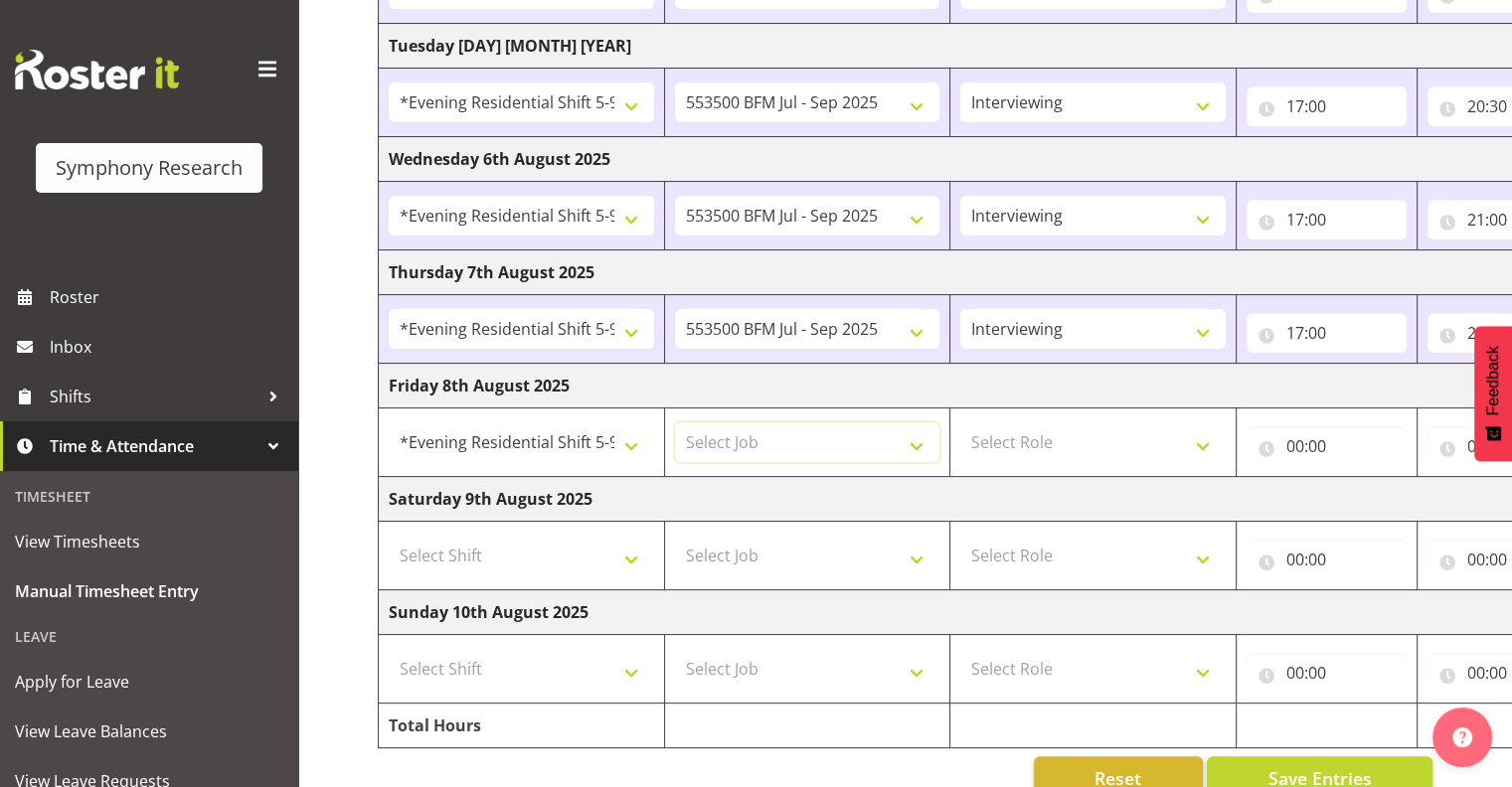 scroll, scrollTop: 428, scrollLeft: 0, axis: vertical 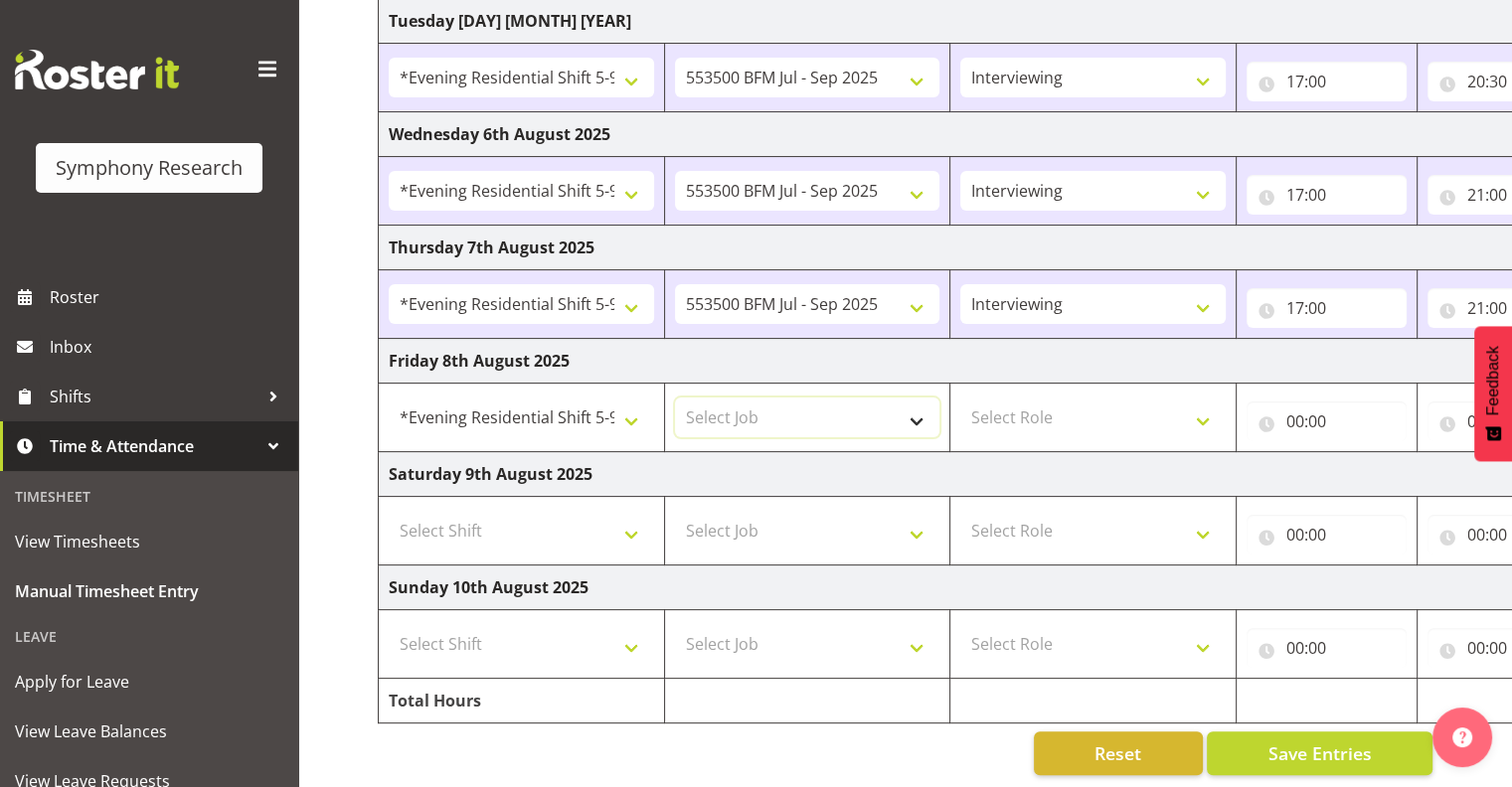 click on "Select Job  550060 IF Admin 553500 BFM Jul - Sep 2025 553502 FMG August 2024 990000 General 990821 Goldrush 2024 990846 Toka Tu Ake 2025 990855 FENZ 990878 CMI Q3 2025 990883 Alarms 990888 Rambo Aug 2025 990890 Mobtest 2025 New 999996 Training 999997 Recruitment & Training 999999 DT" at bounding box center [807, 417] 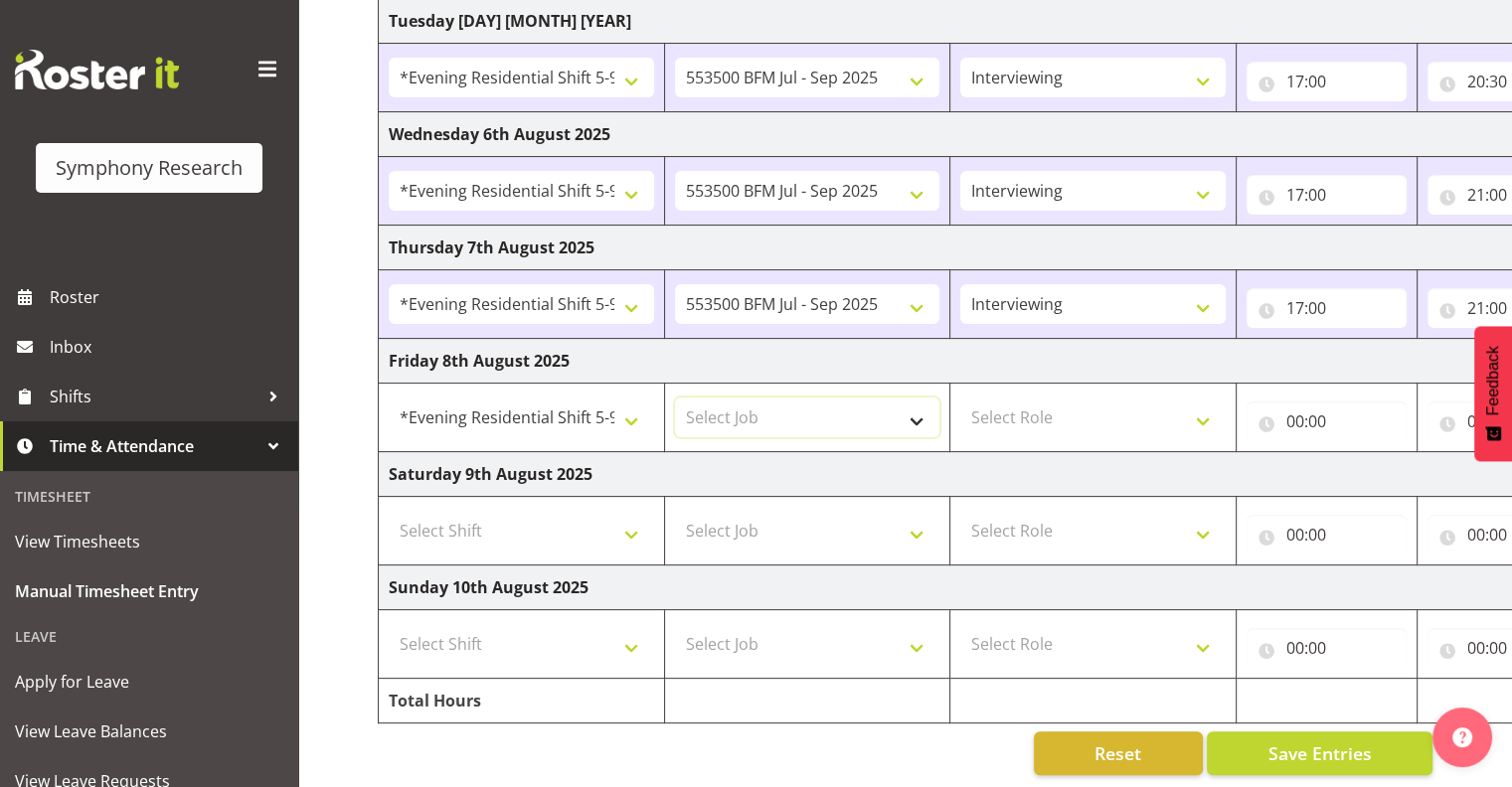 click on "Select Job  550060 IF Admin 553500 BFM Jul - Sep 2025 553502 FMG August 2024 990000 General 990821 Goldrush 2024 990846 Toka Tu Ake 2025 990855 FENZ 990878 CMI Q3 2025 990883 Alarms 990888 Rambo Aug 2025 990890 Mobtest 2025 New 999996 Training 999997 Recruitment & Training 999999 DT" at bounding box center [807, 417] 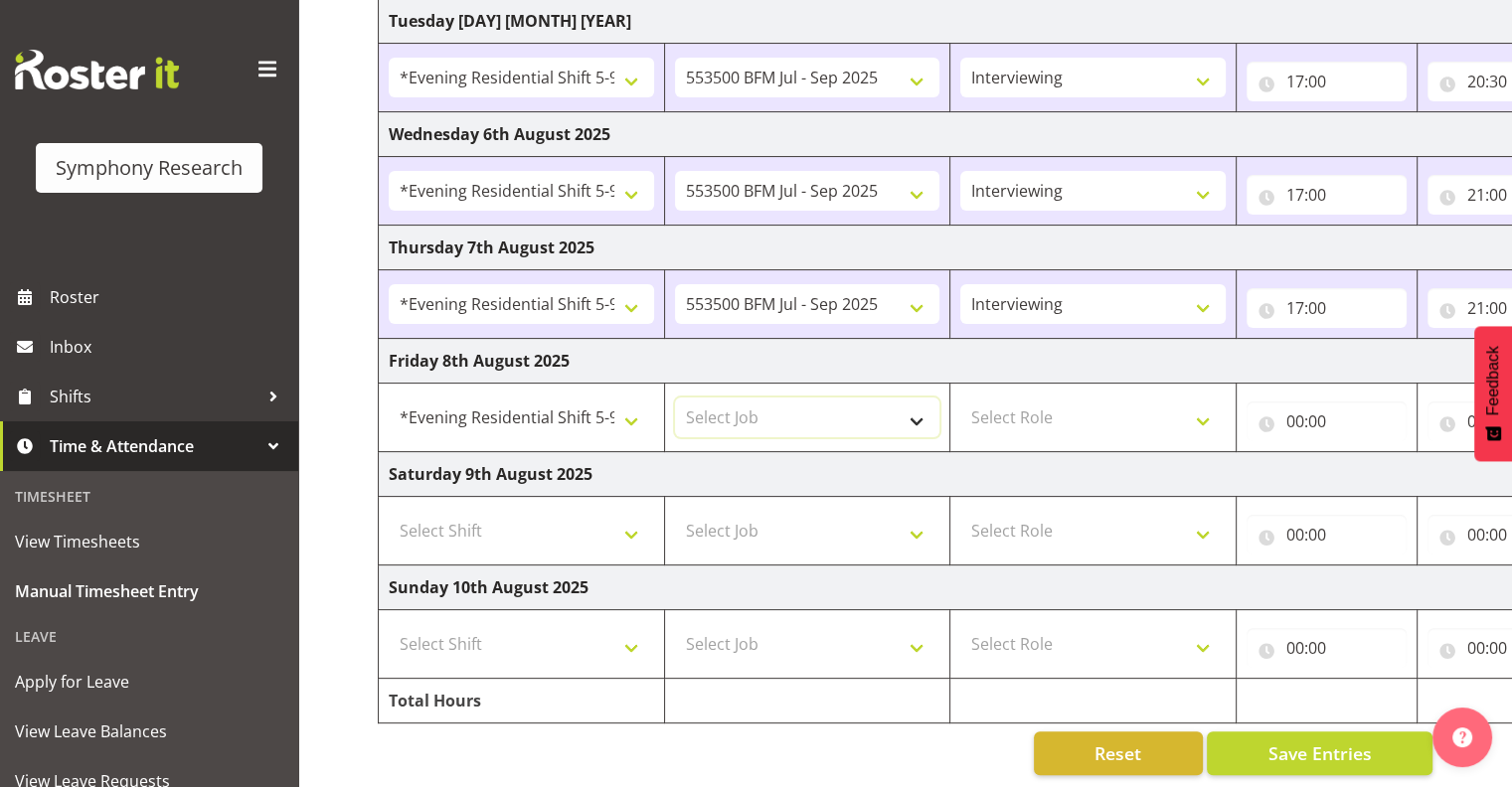 click on "Select Job  550060 IF Admin 553500 BFM Jul - Sep 2025 553502 FMG August 2024 990000 General 990821 Goldrush 2024 990846 Toka Tu Ake 2025 990855 FENZ 990878 CMI Q3 2025 990883 Alarms 990888 Rambo Aug 2025 990890 Mobtest 2025 New 999996 Training 999997 Recruitment & Training 999999 DT" at bounding box center [807, 417] 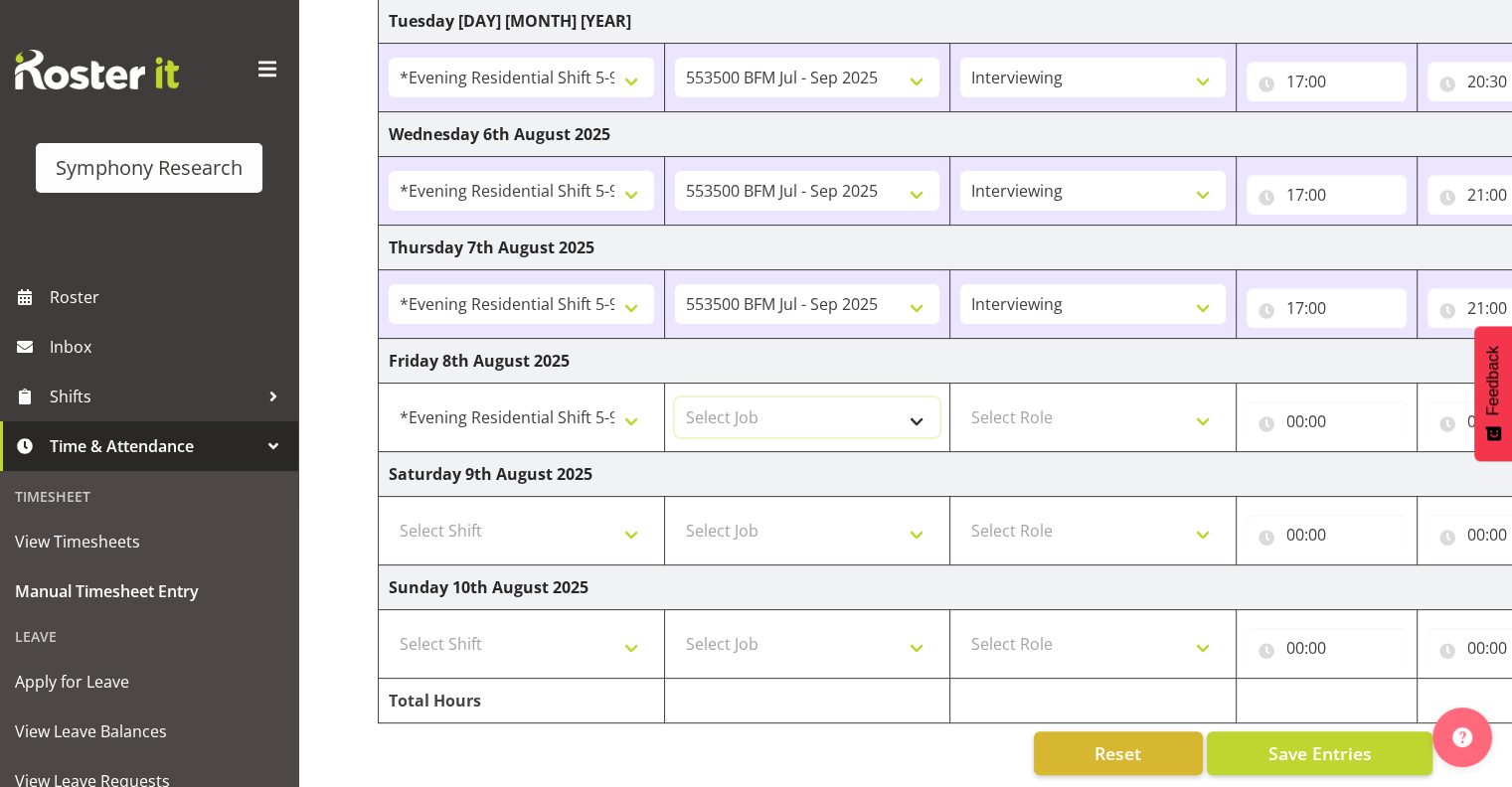 select on "10242" 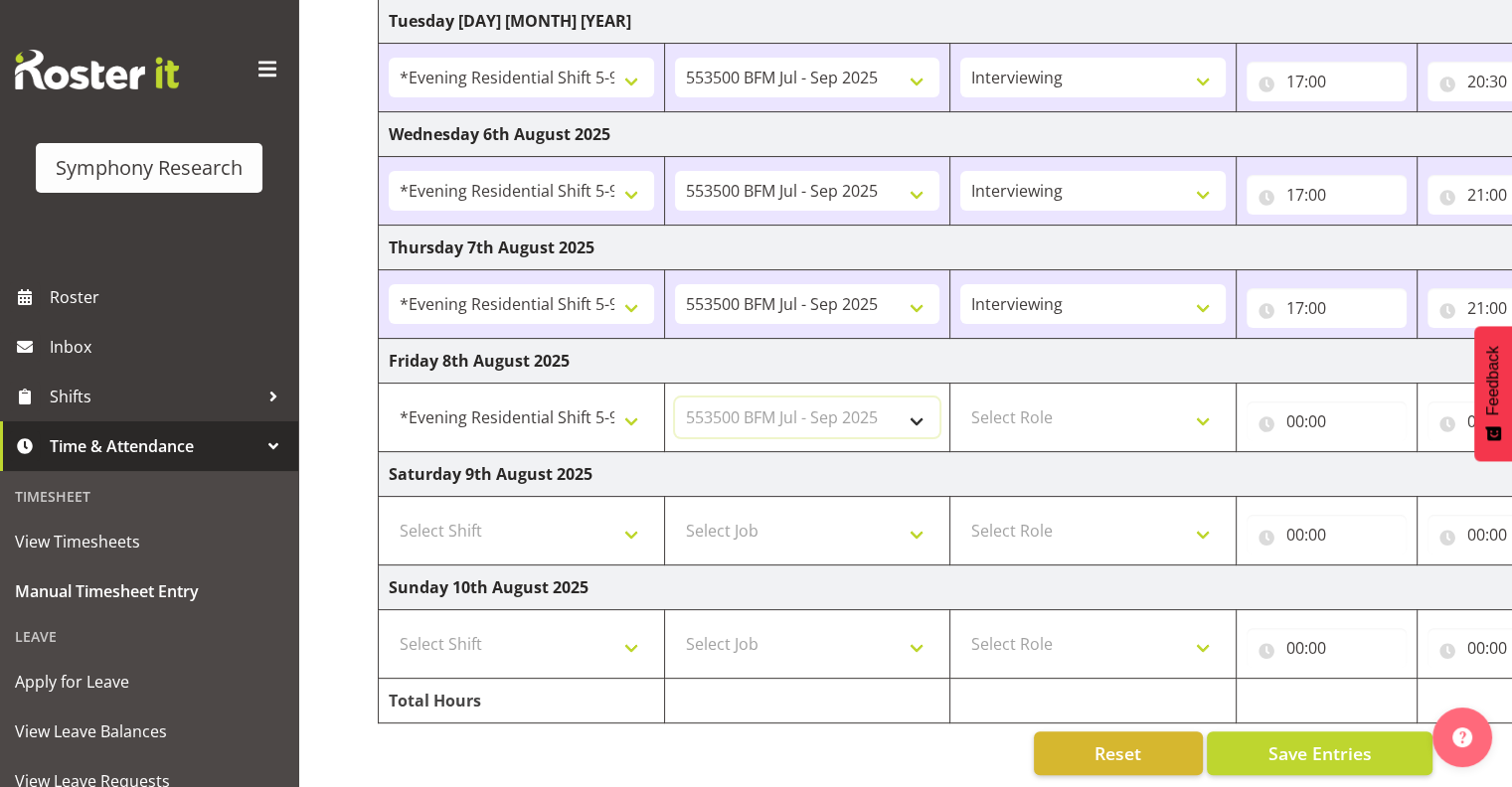click on "Select Job  550060 IF Admin 553500 BFM Jul - Sep 2025 553502 FMG August 2024 990000 General 990821 Goldrush 2024 990846 Toka Tu Ake 2025 990855 FENZ 990878 CMI Q3 2025 990883 Alarms 990888 Rambo Aug 2025 990890 Mobtest 2025 New 999996 Training 999997 Recruitment & Training 999999 DT" at bounding box center [807, 417] 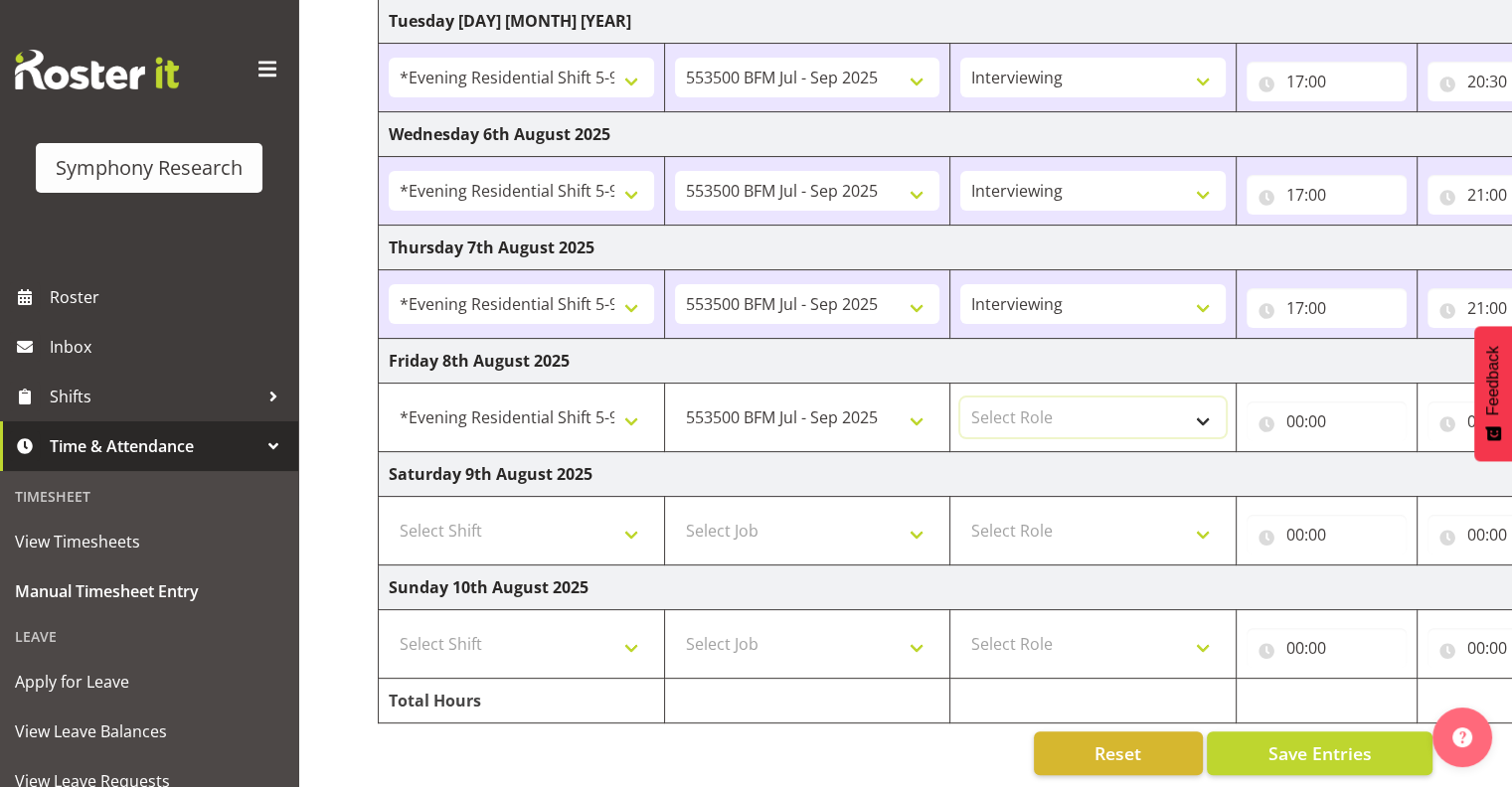 click on "Select Role Interviewing Briefing" at bounding box center [1092, 417] 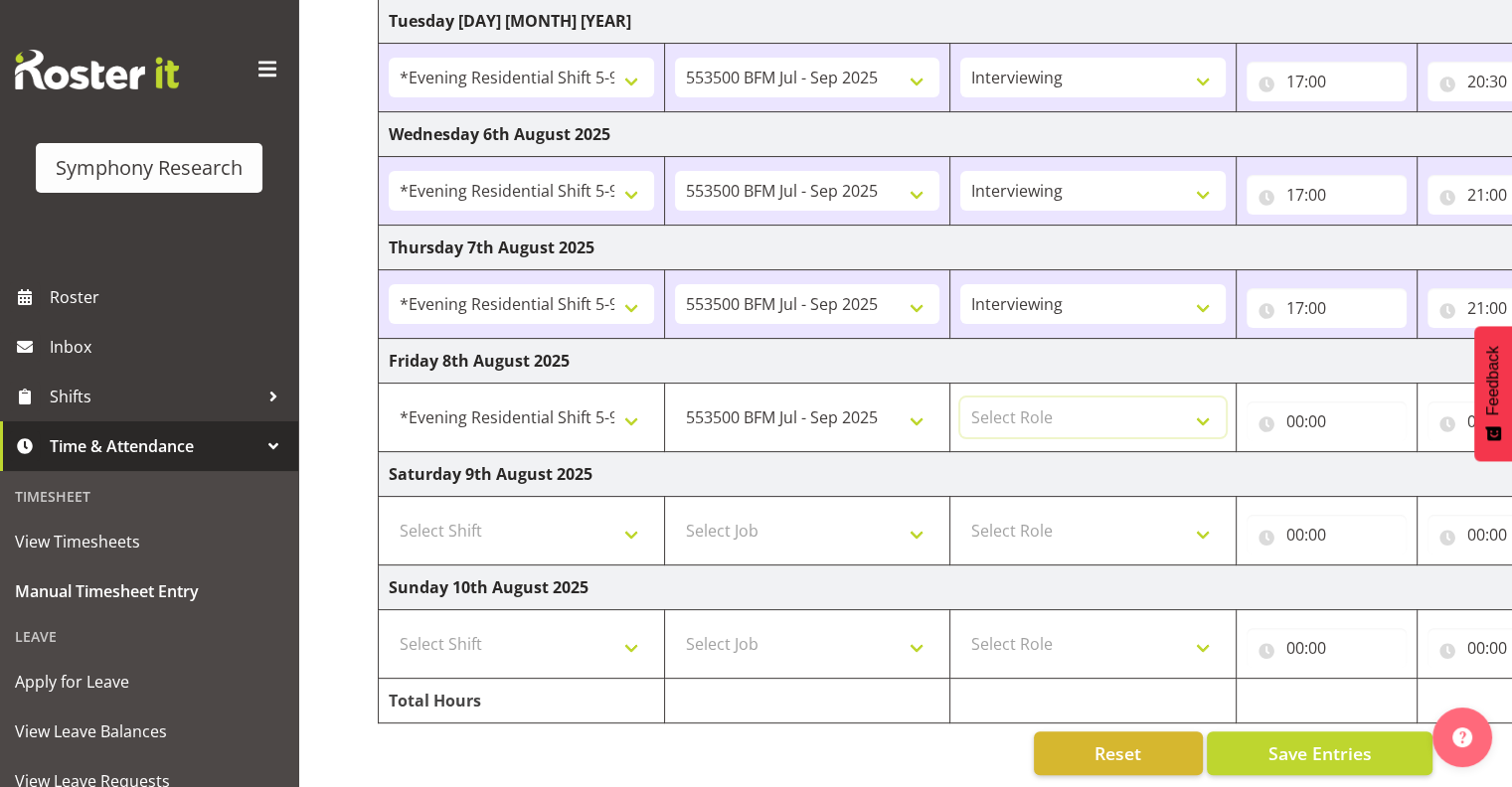 select on "47" 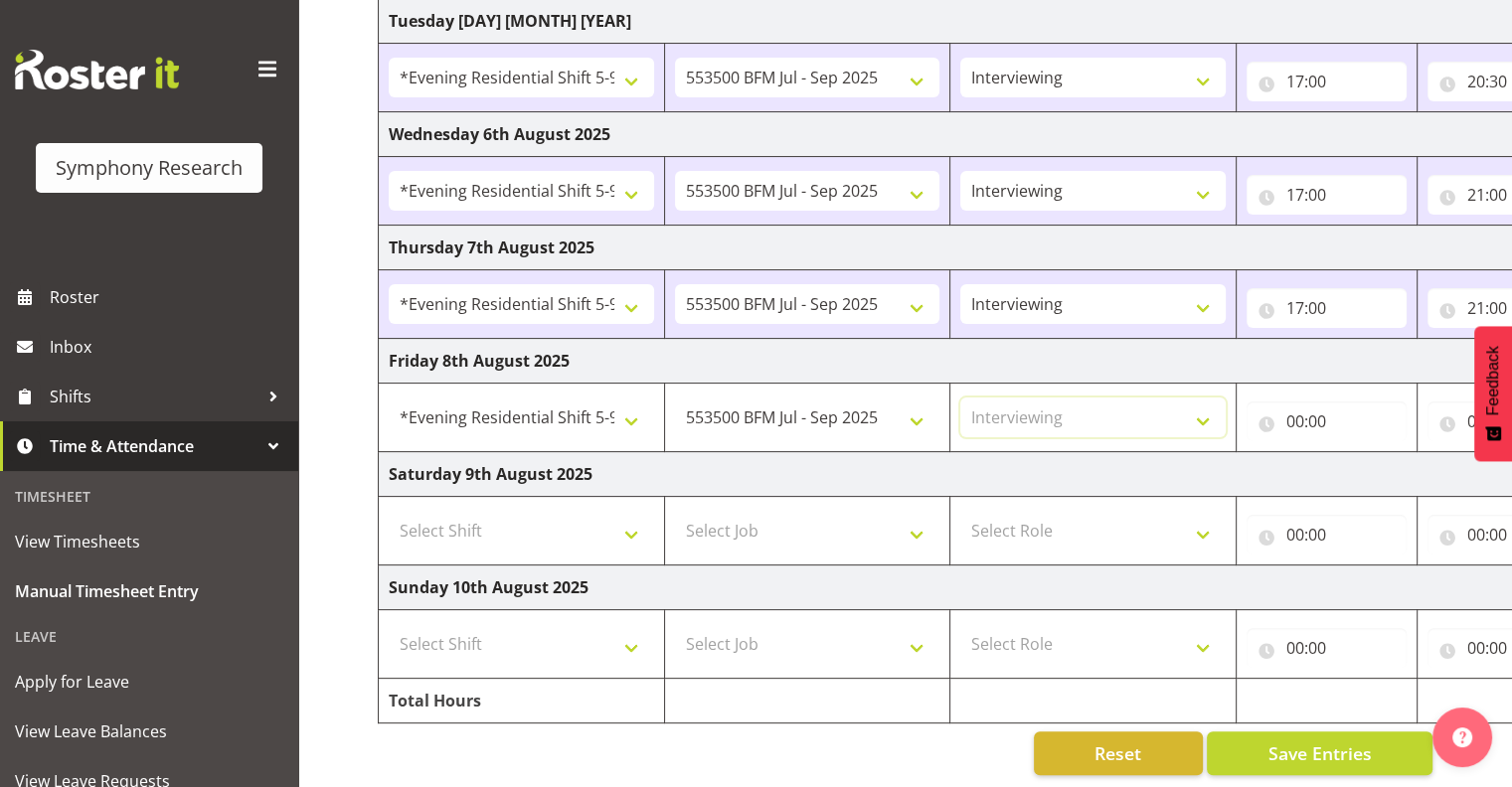 click on "Select Role Interviewing Briefing" at bounding box center (1092, 417) 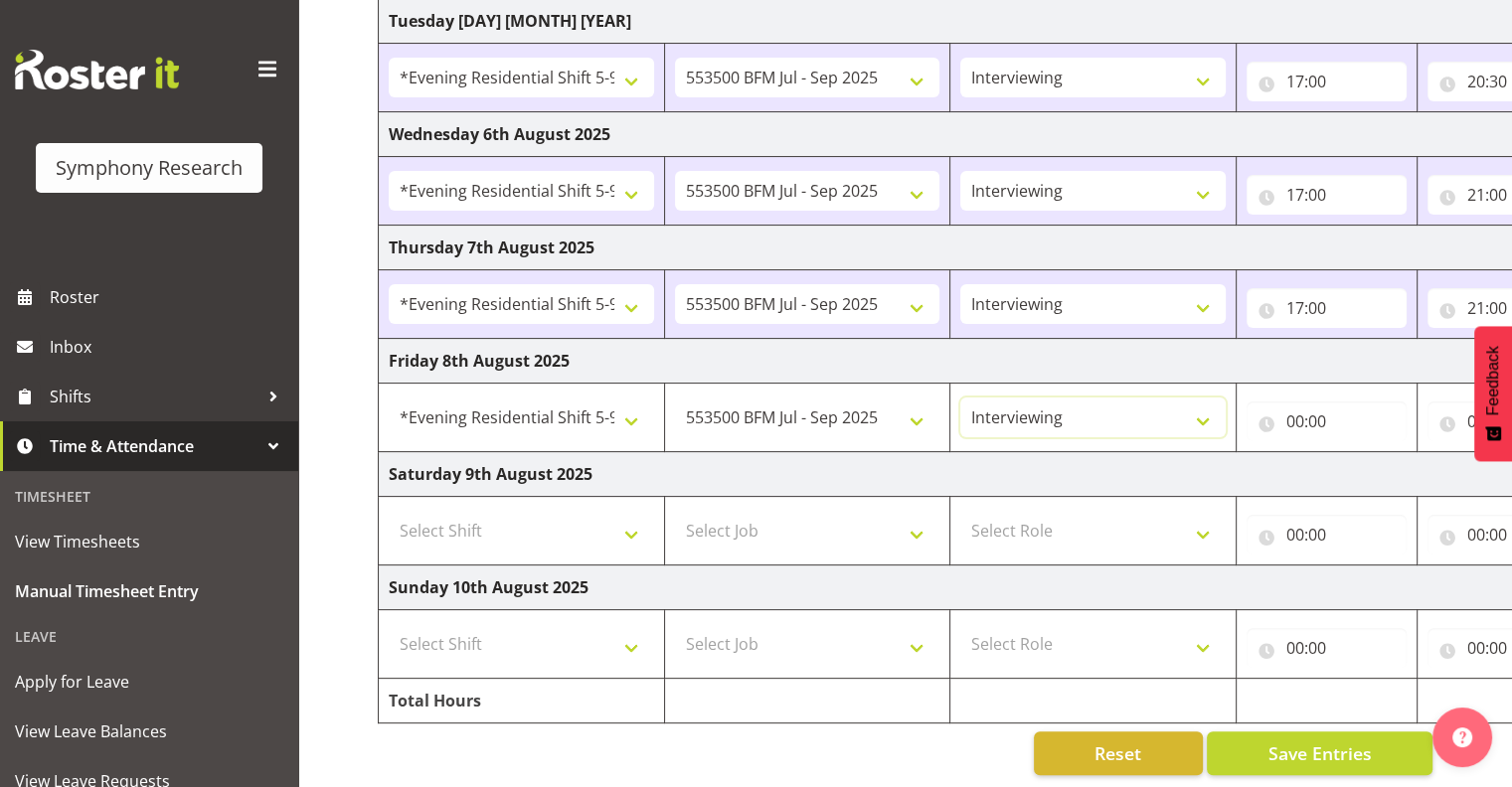 scroll, scrollTop: 442, scrollLeft: 0, axis: vertical 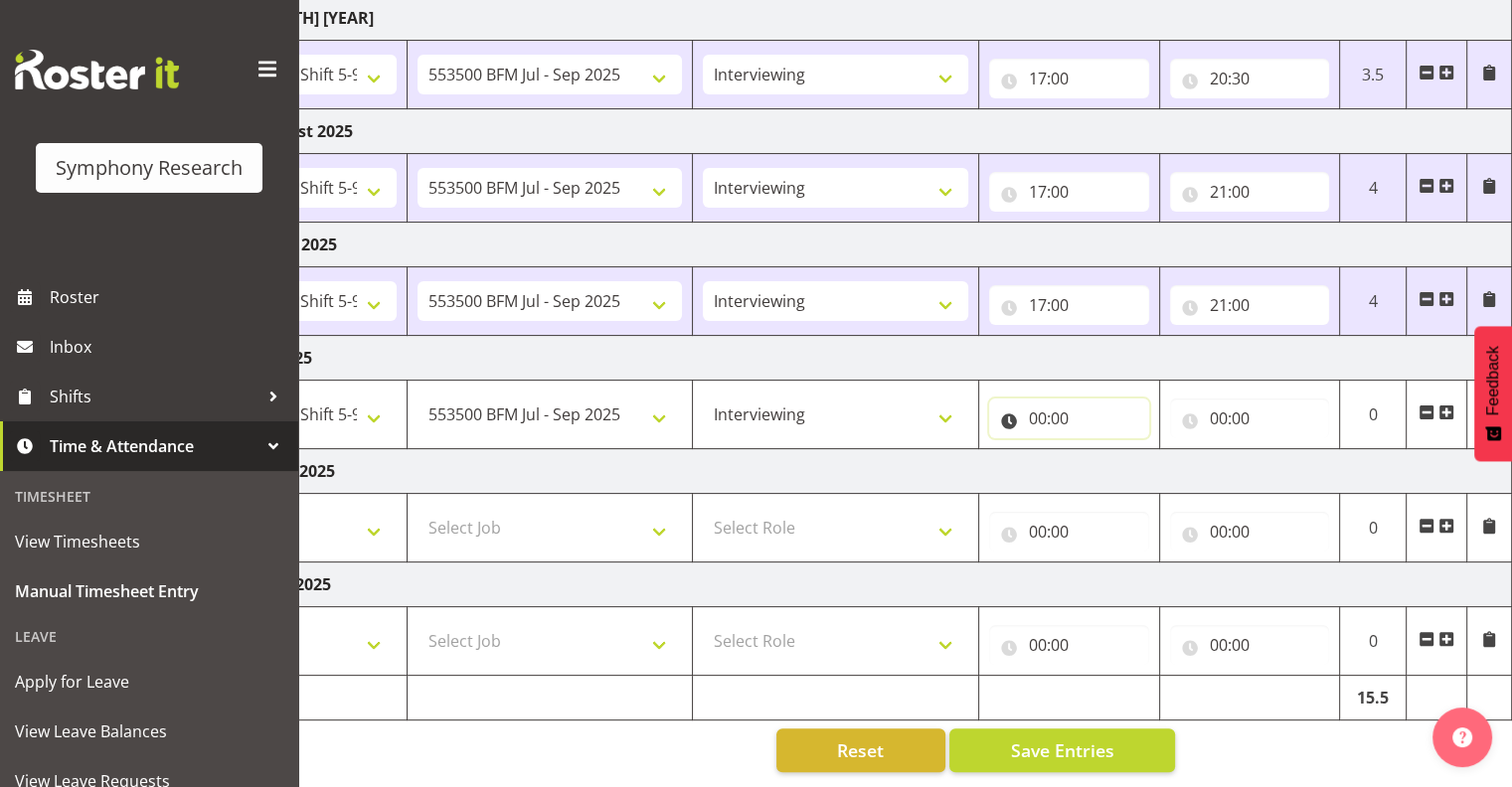 click on "00:00" at bounding box center (1069, 418) 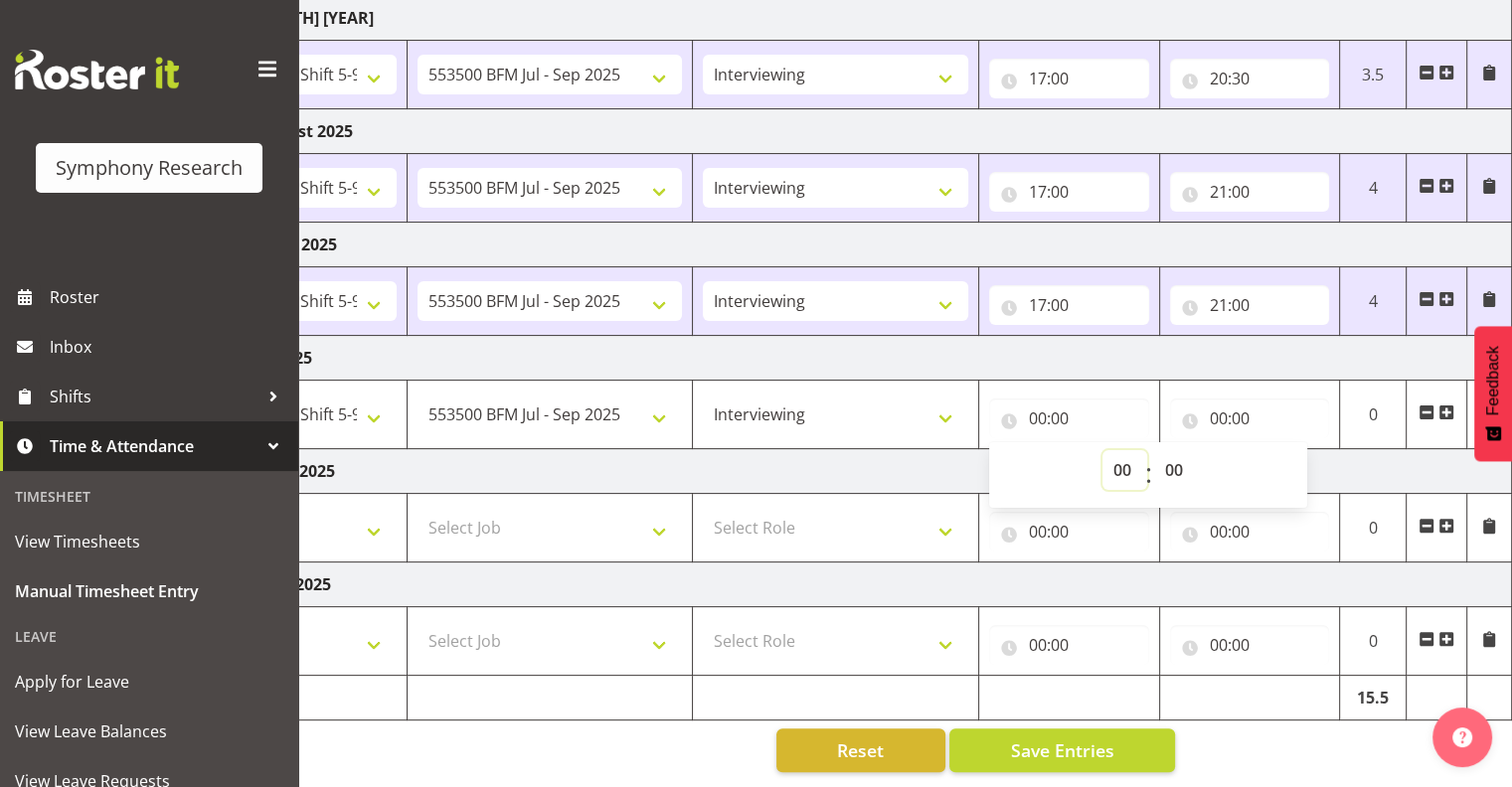 click on "00   01   02   03   04   05   06   07   08   09   10   11   12   13   14   15   16   17   18   19   20   21   22   23" at bounding box center (1124, 470) 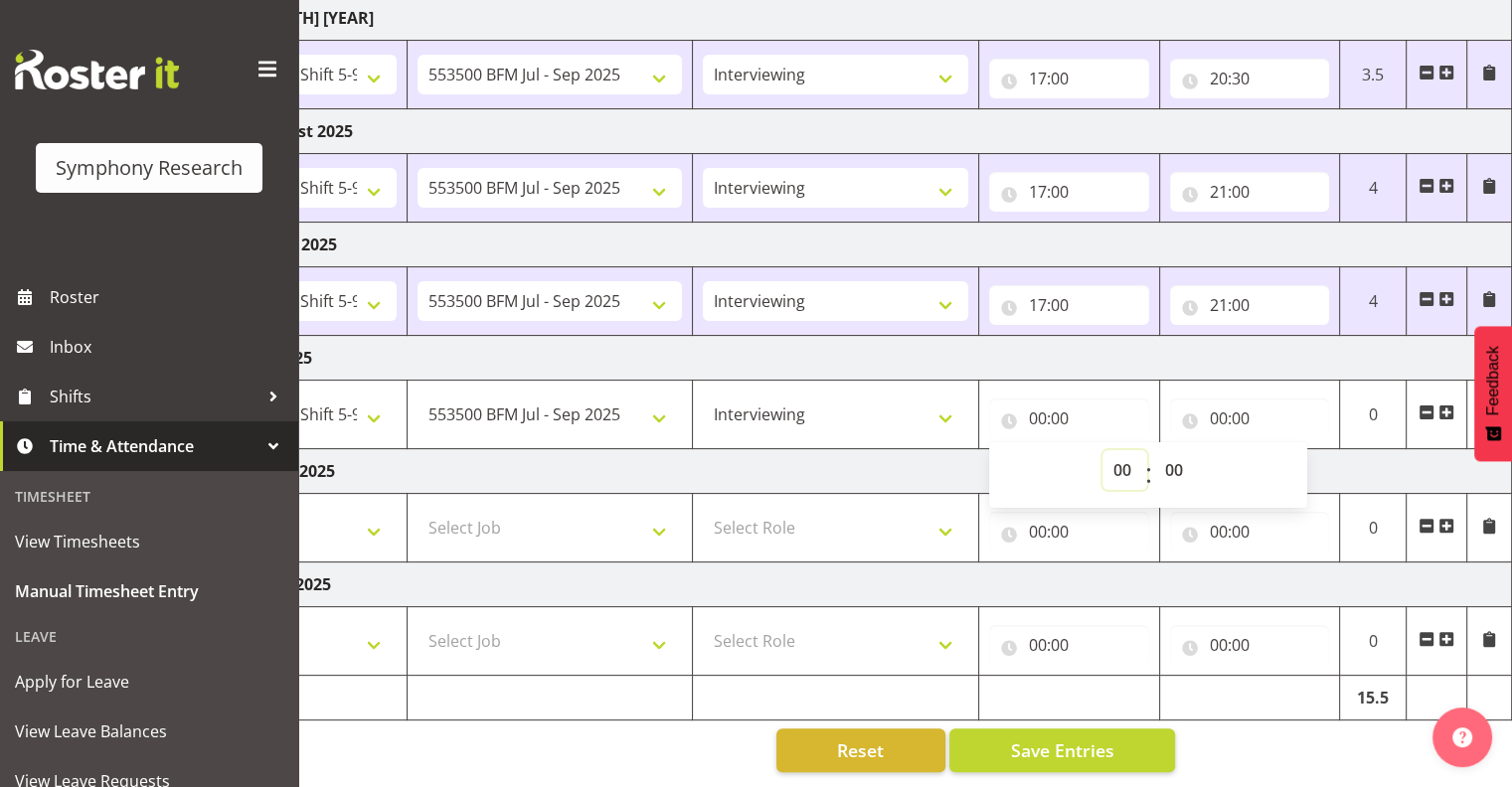 select on "17" 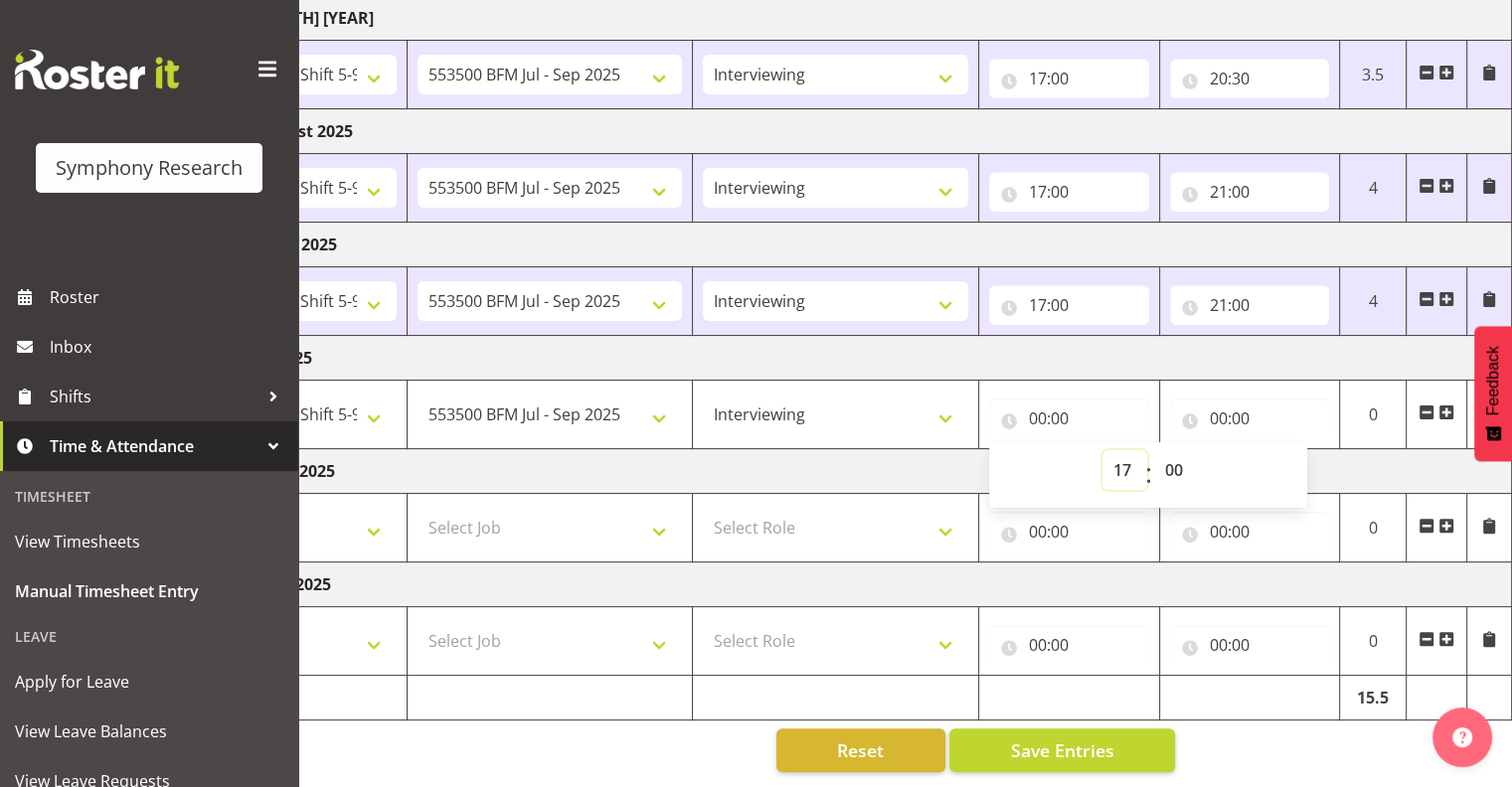 click on "00   01   02   03   04   05   06   07   08   09   10   11   12   13   14   15   16   17   18   19   20   21   22   23" at bounding box center (1124, 470) 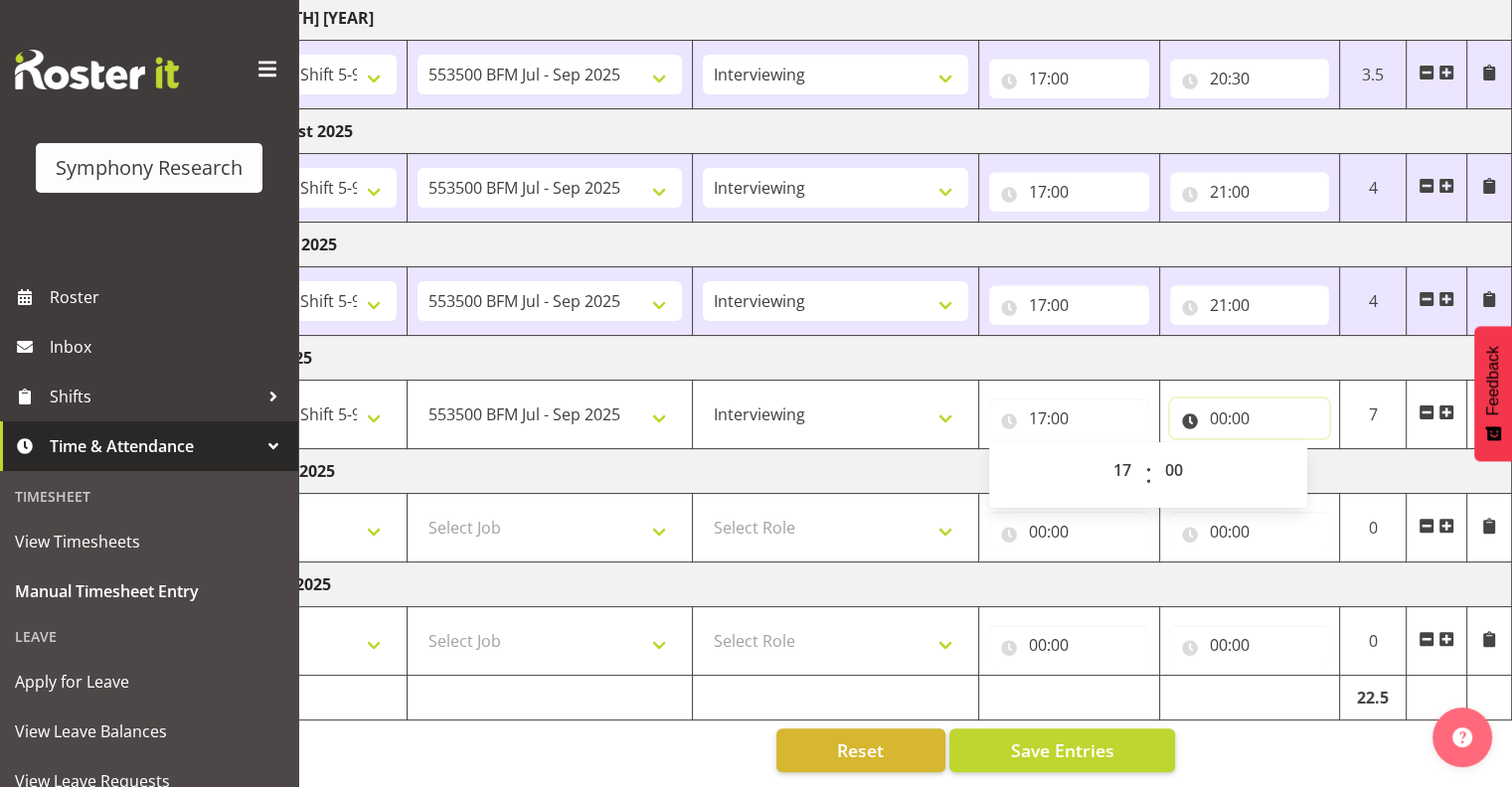 click on "00:00" at bounding box center [1250, 418] 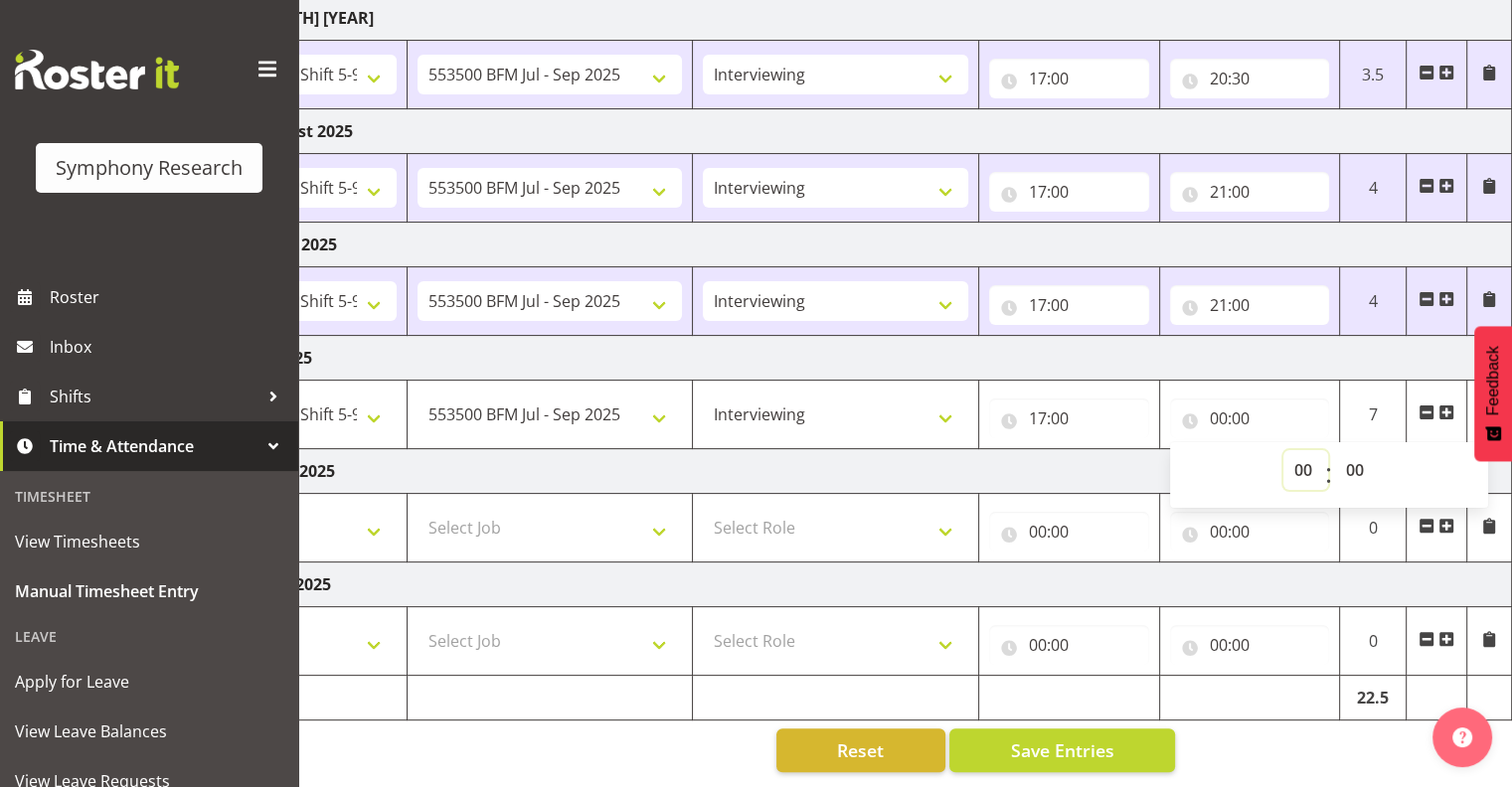 drag, startPoint x: 1247, startPoint y: 401, endPoint x: 1315, endPoint y: 457, distance: 88.09086 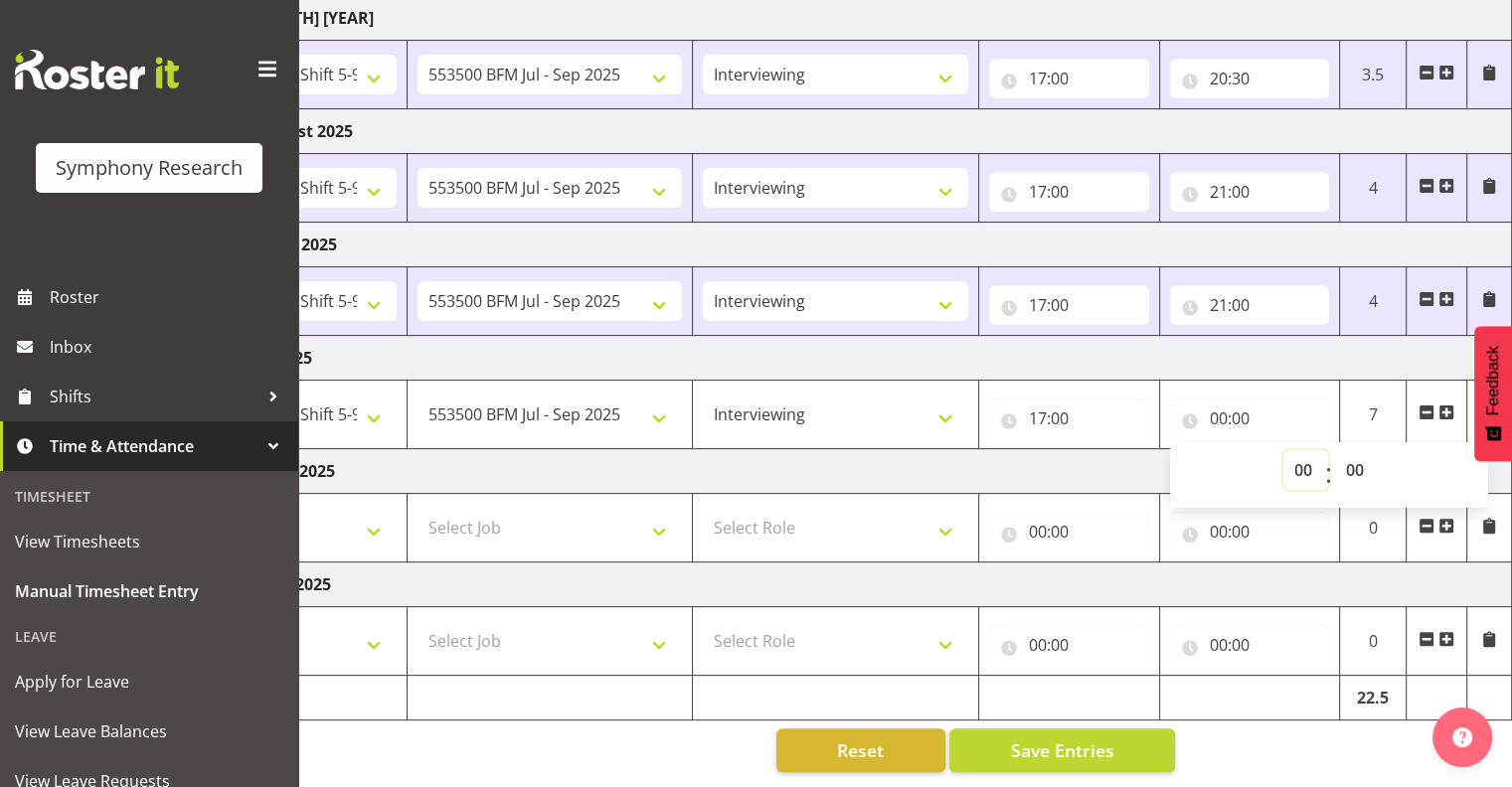 select on "21" 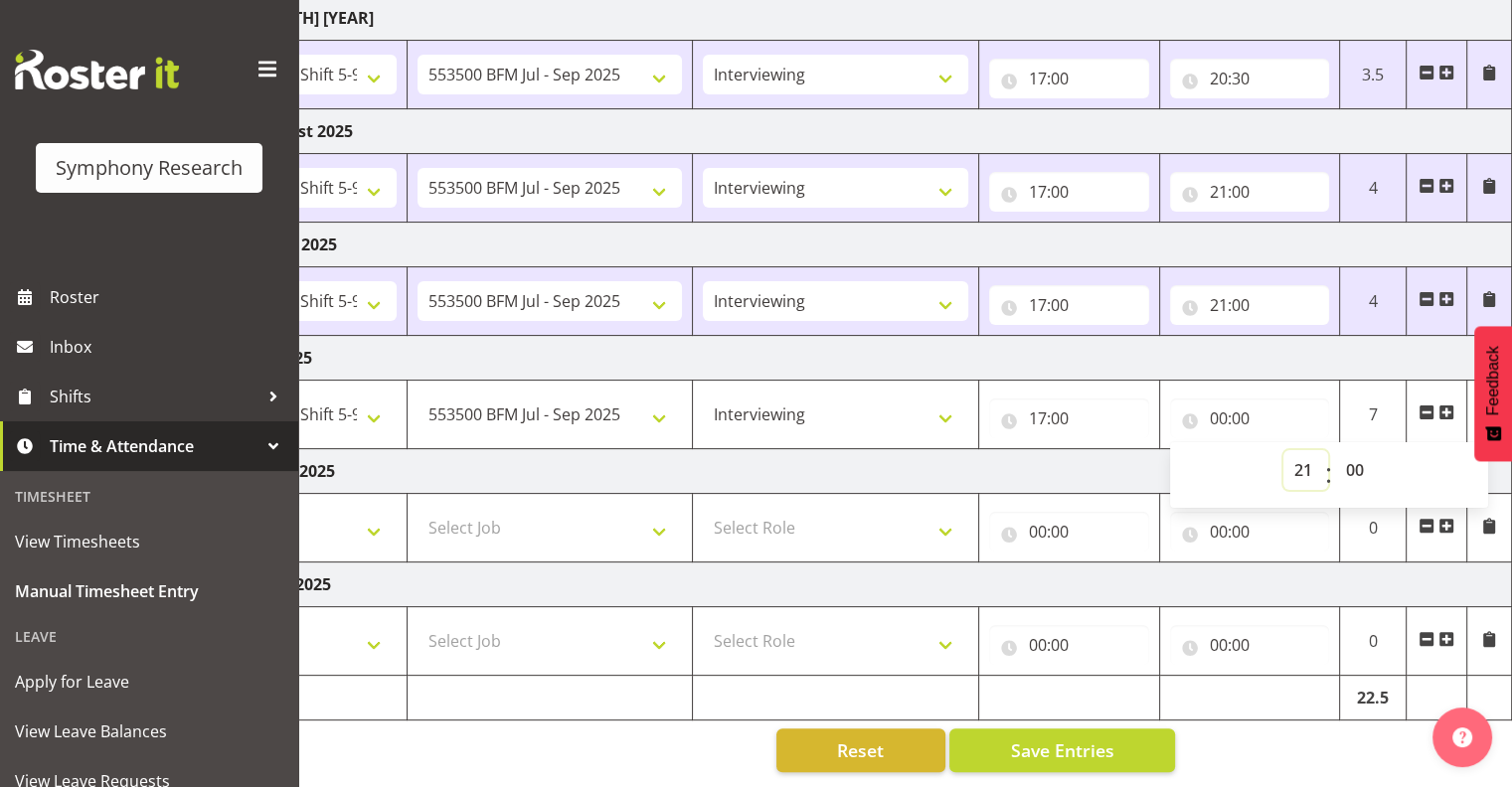 click on "00   01   02   03   04   05   06   07   08   09   10   11   12   13   14   15   16   17   18   19   20   21   22   23" at bounding box center [1305, 470] 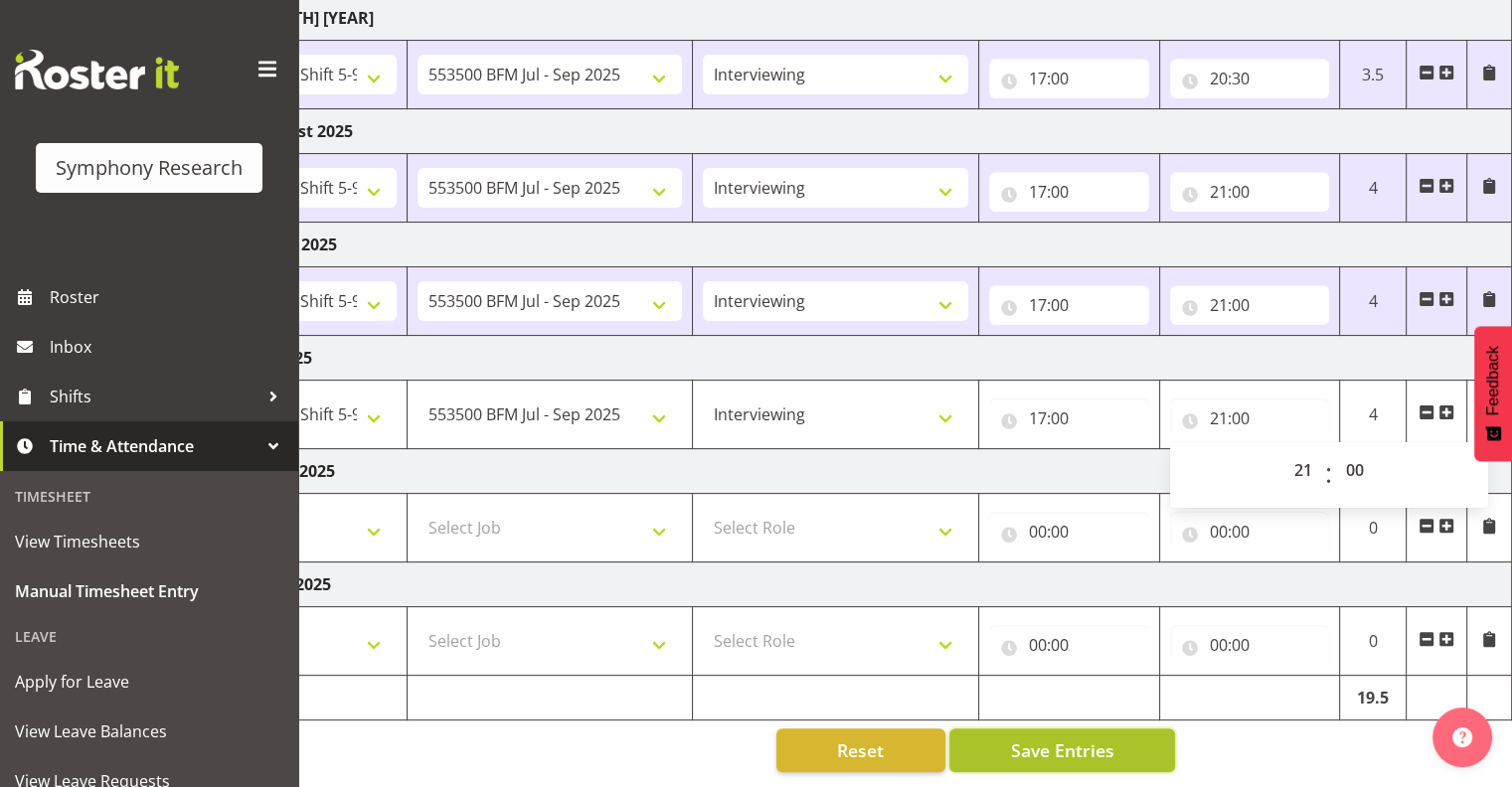 click on "Save
Entries" at bounding box center (1062, 750) 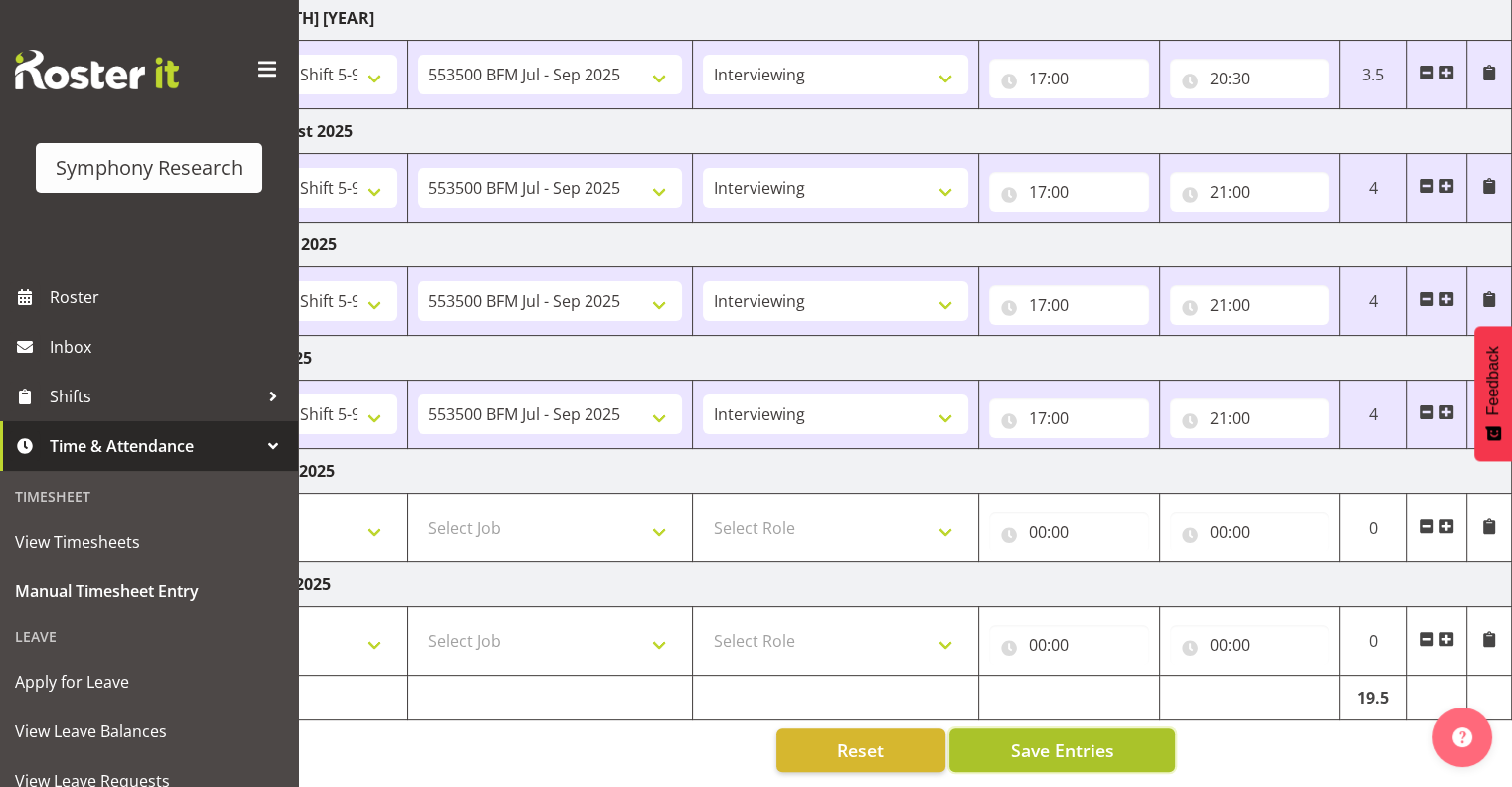 click on "Save
Entries" at bounding box center [1062, 750] 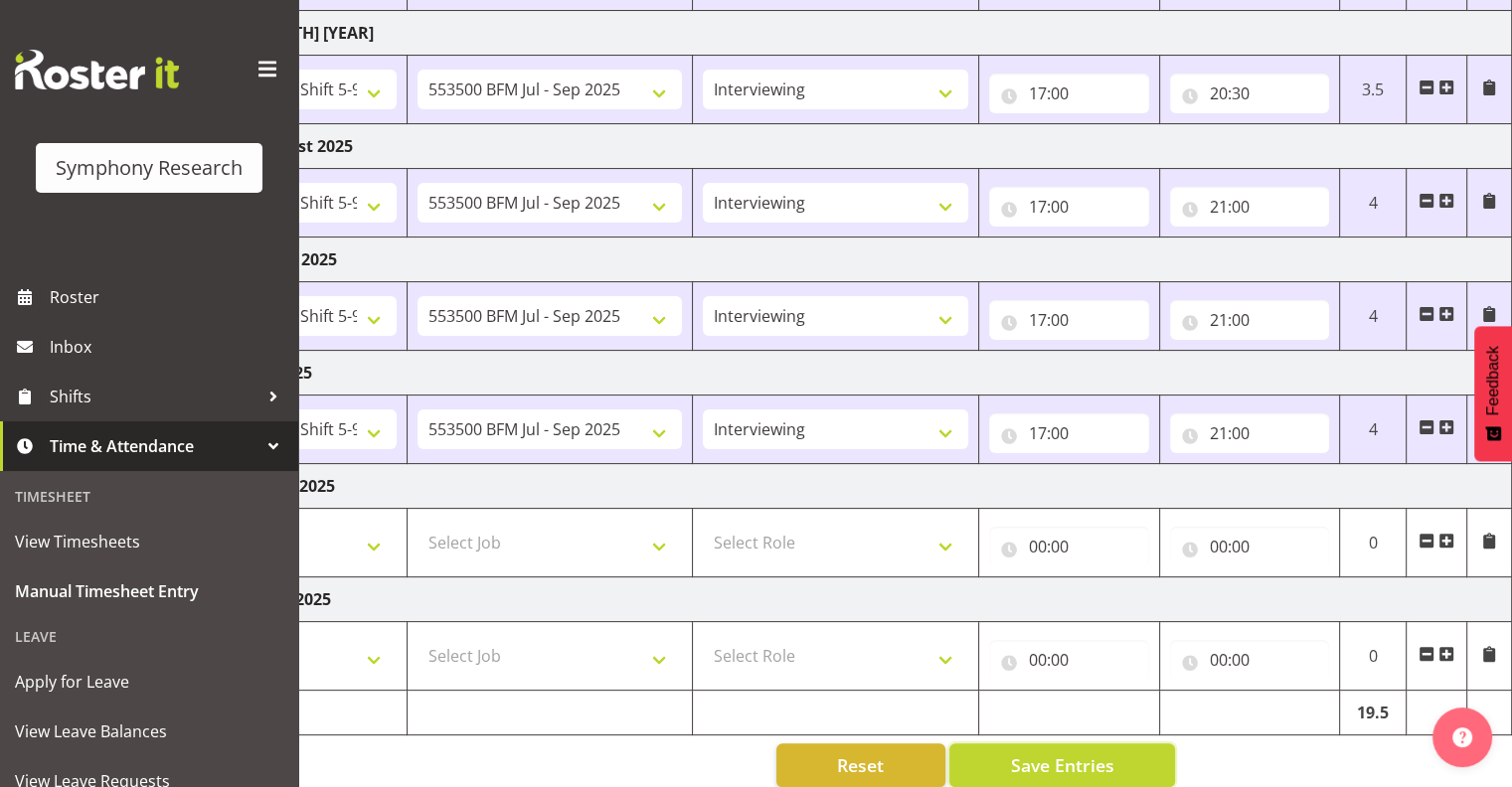 scroll, scrollTop: 442, scrollLeft: 0, axis: vertical 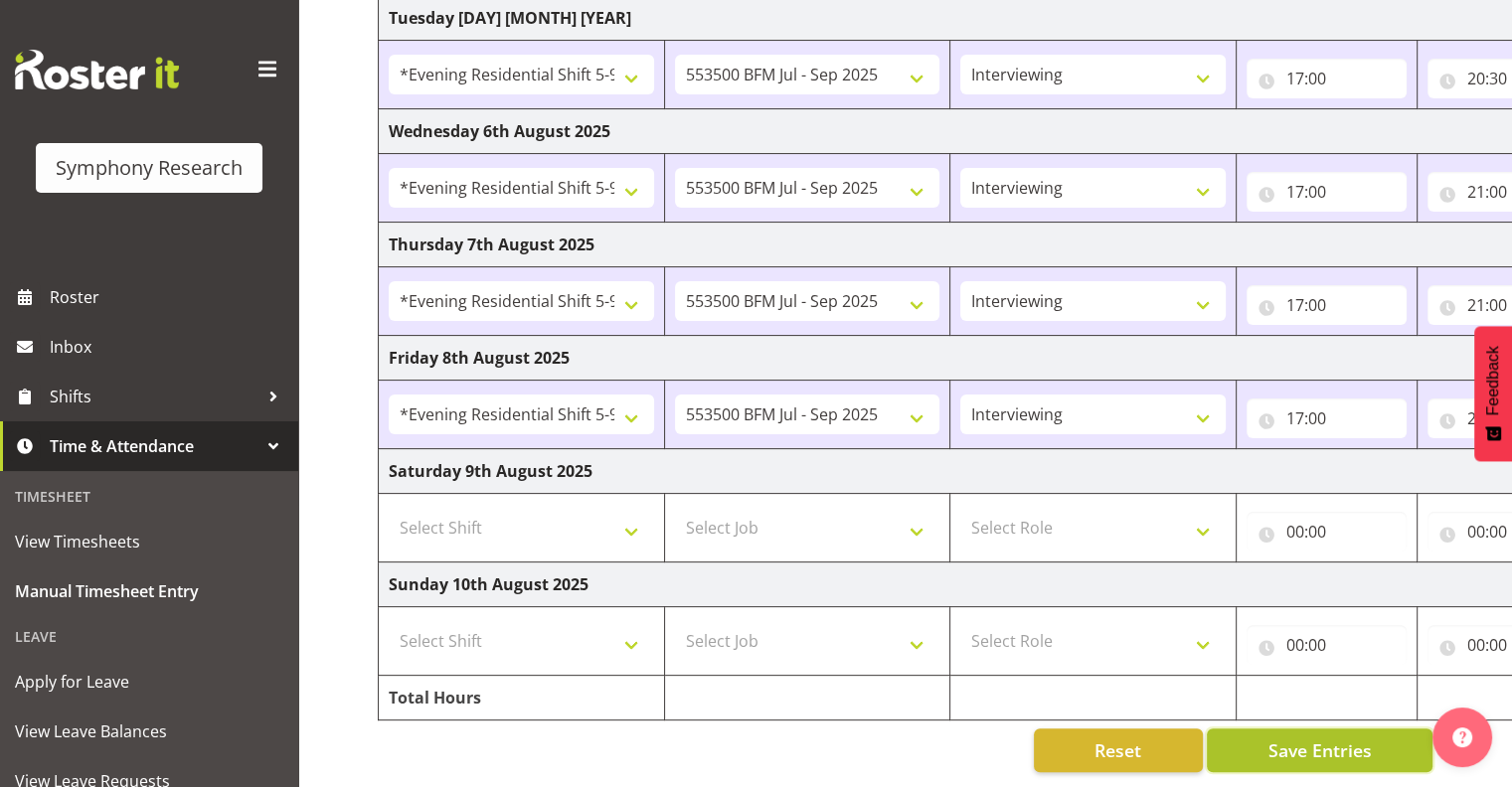 click on "Save
Entries" at bounding box center [1319, 750] 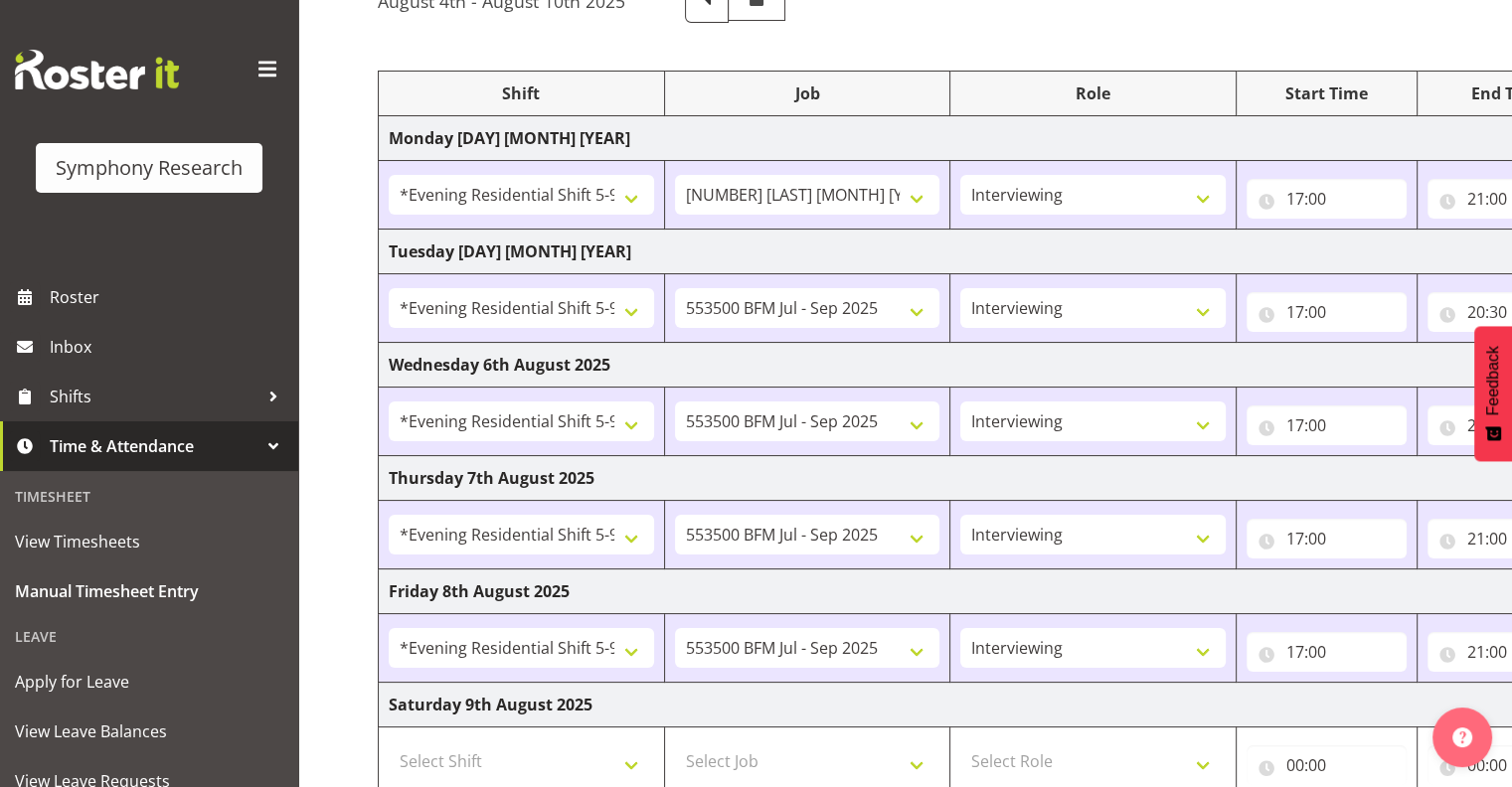 scroll, scrollTop: 0, scrollLeft: 0, axis: both 